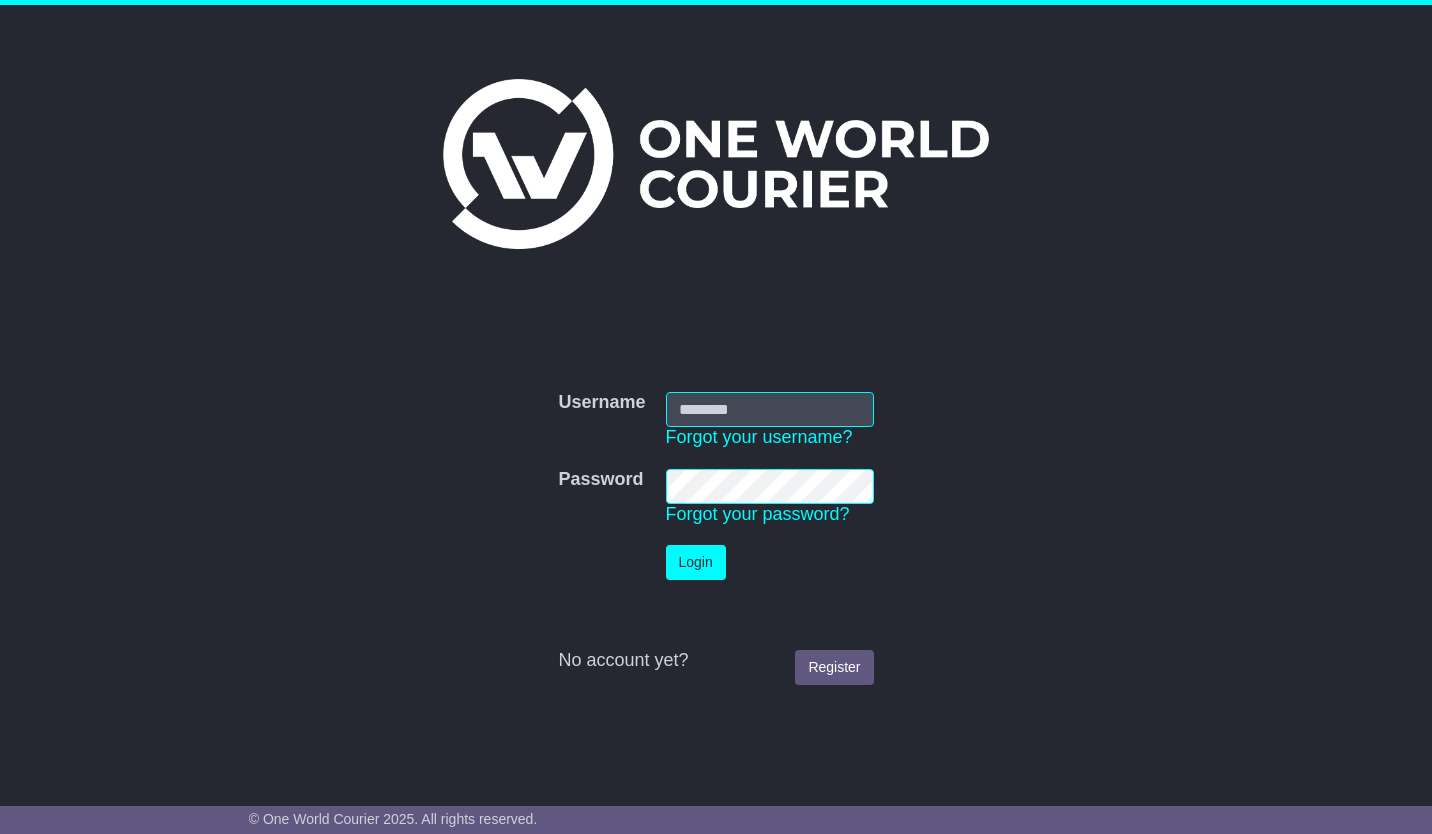 scroll, scrollTop: 0, scrollLeft: 0, axis: both 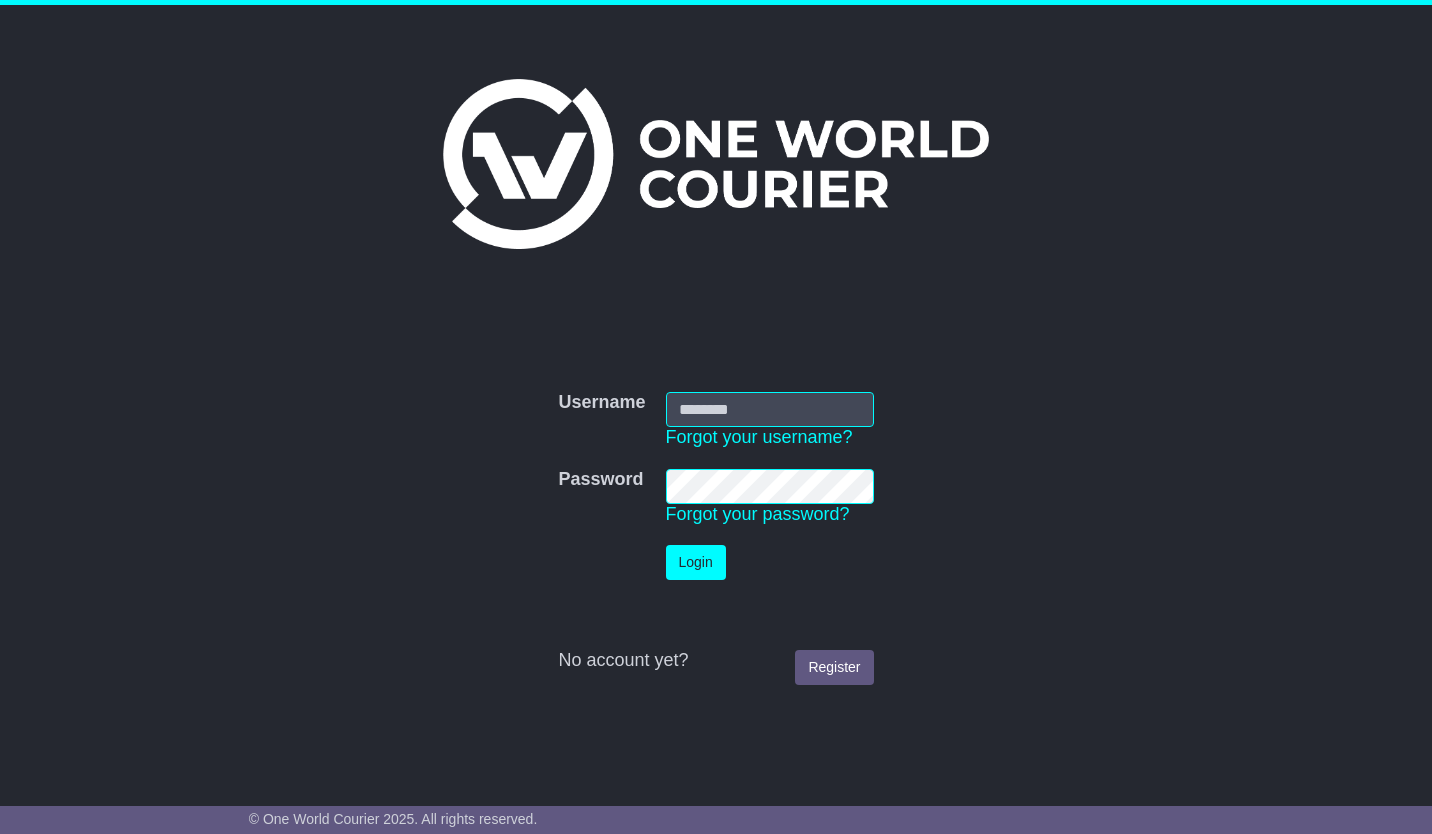 type on "**********" 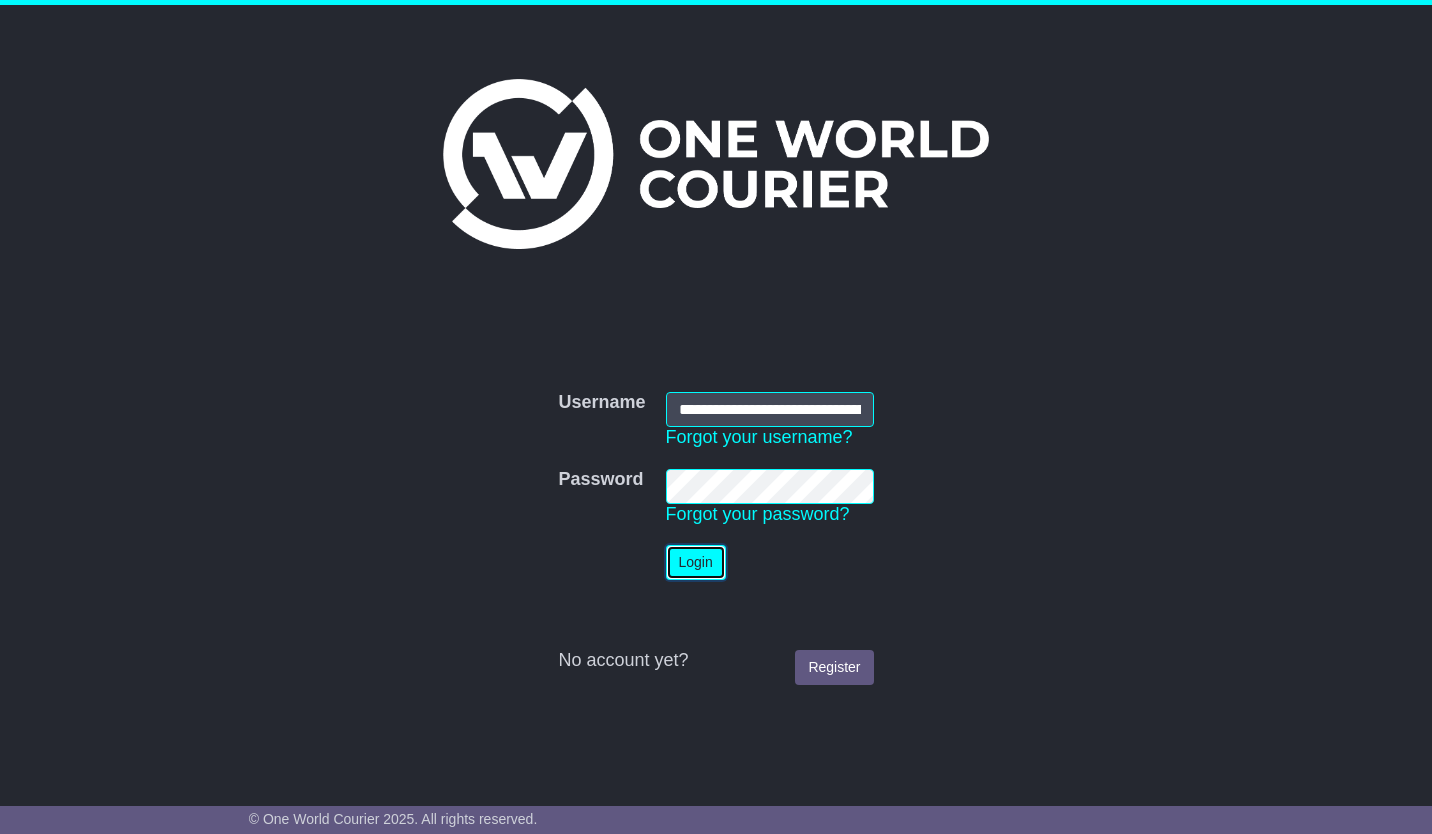 click on "Login" at bounding box center (696, 562) 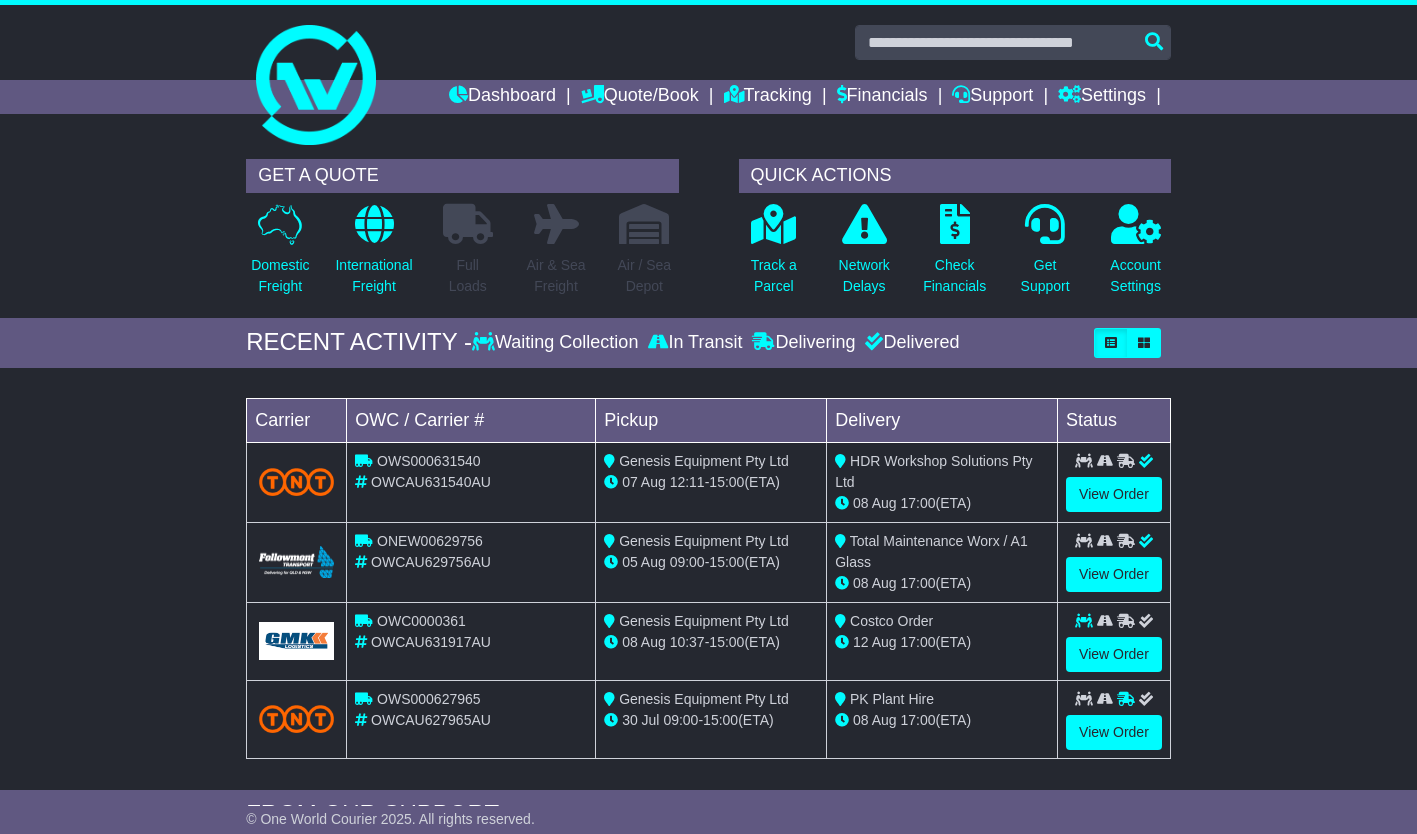 scroll, scrollTop: 0, scrollLeft: 0, axis: both 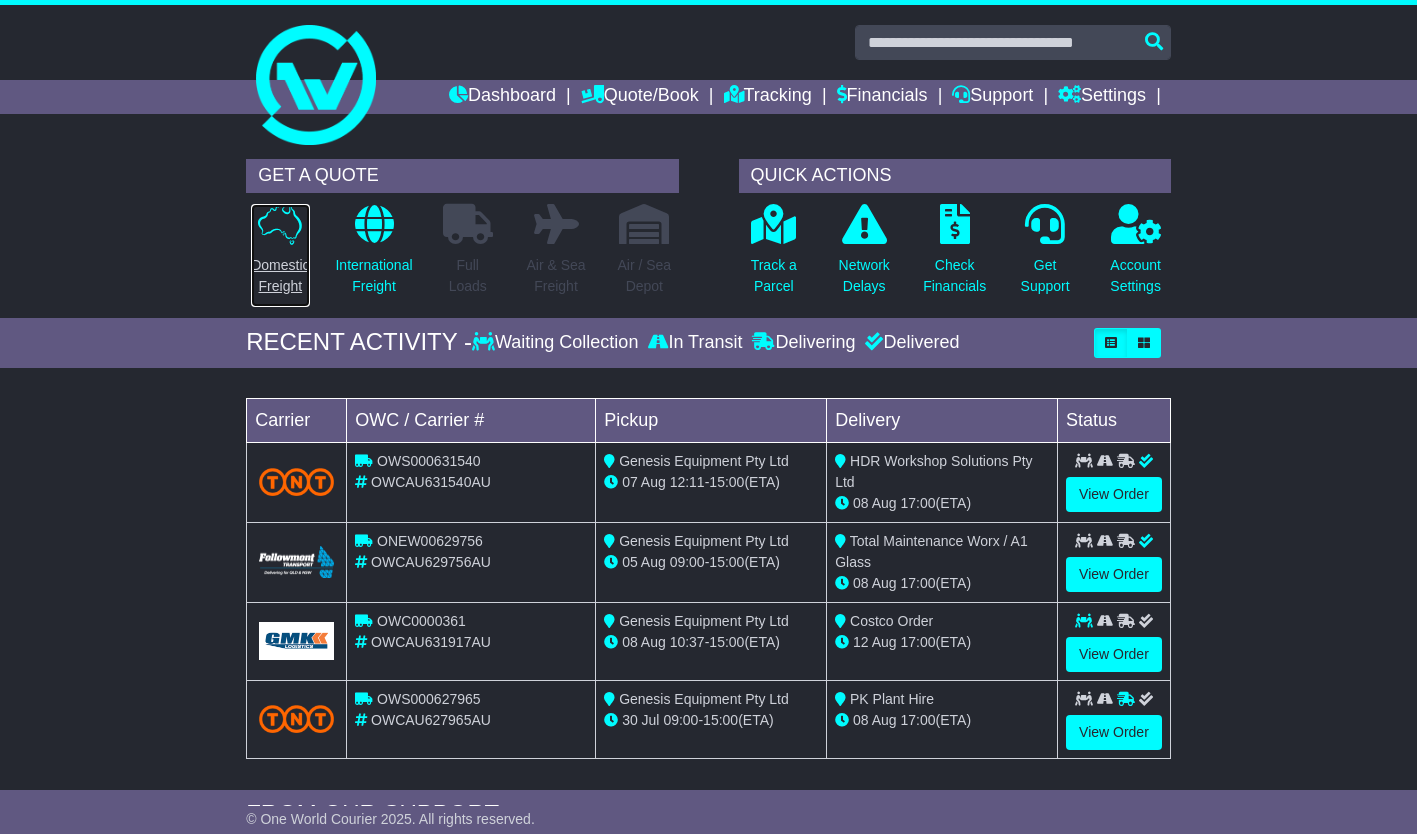 click at bounding box center [280, 224] 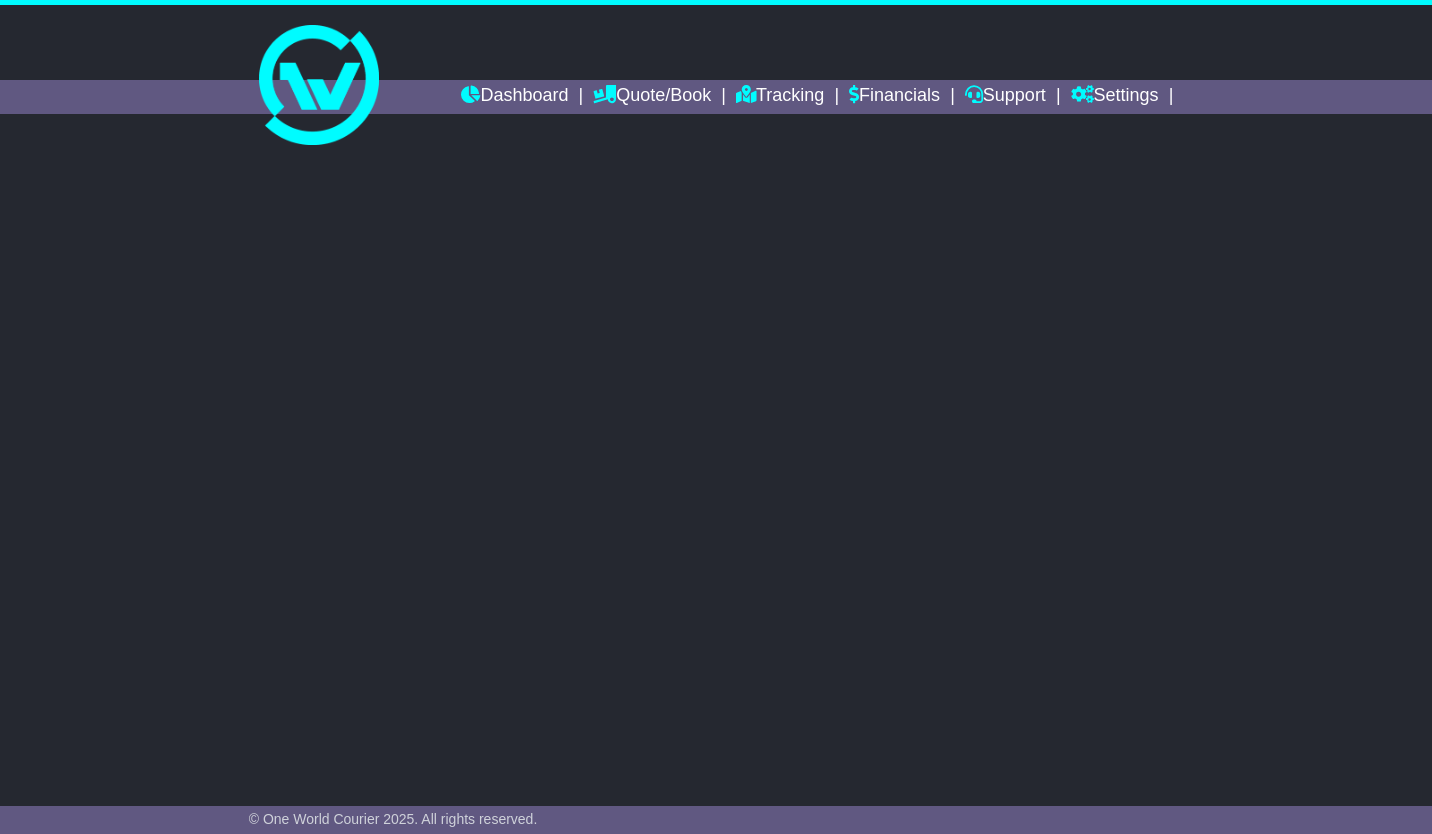 scroll, scrollTop: 0, scrollLeft: 0, axis: both 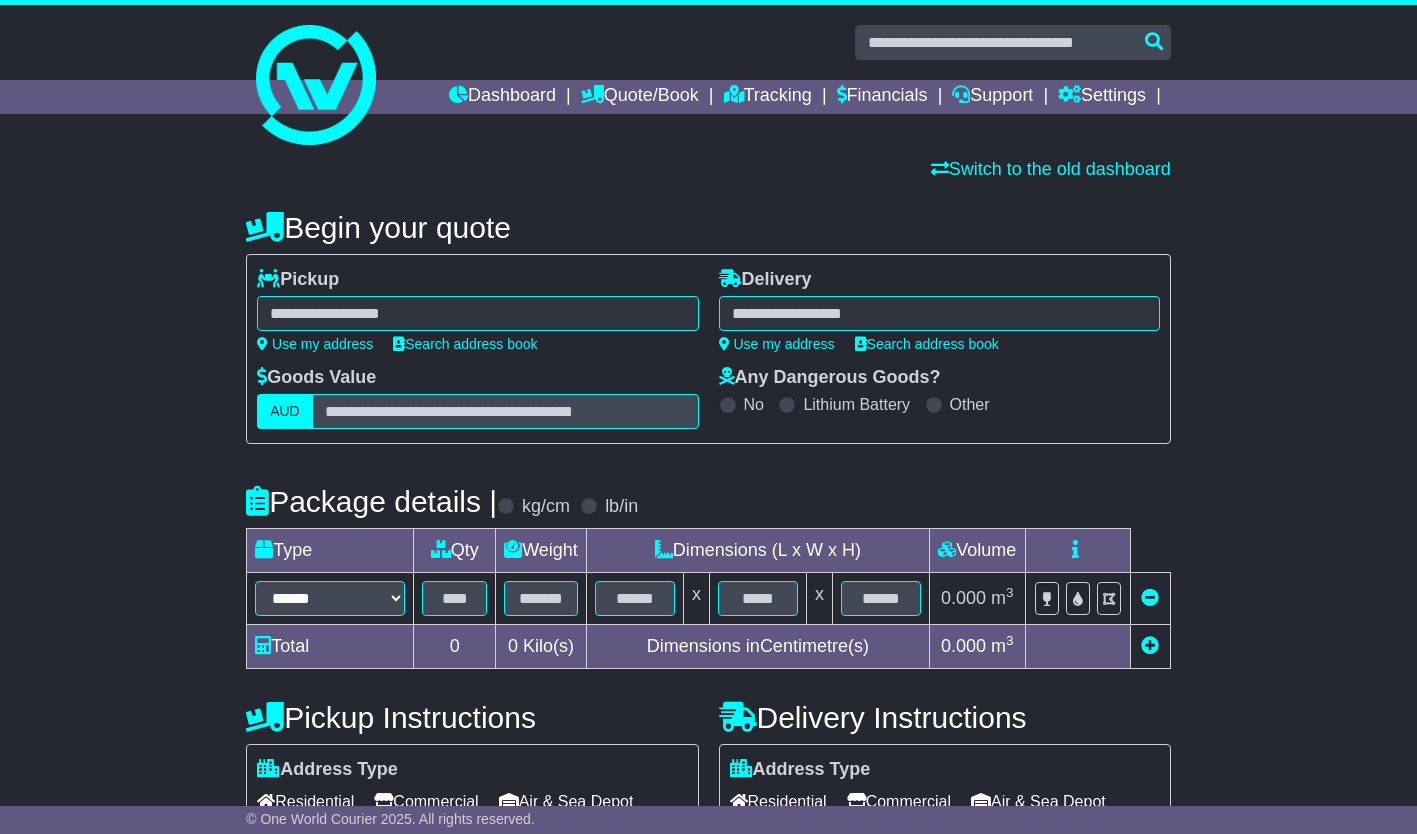 click at bounding box center (477, 313) 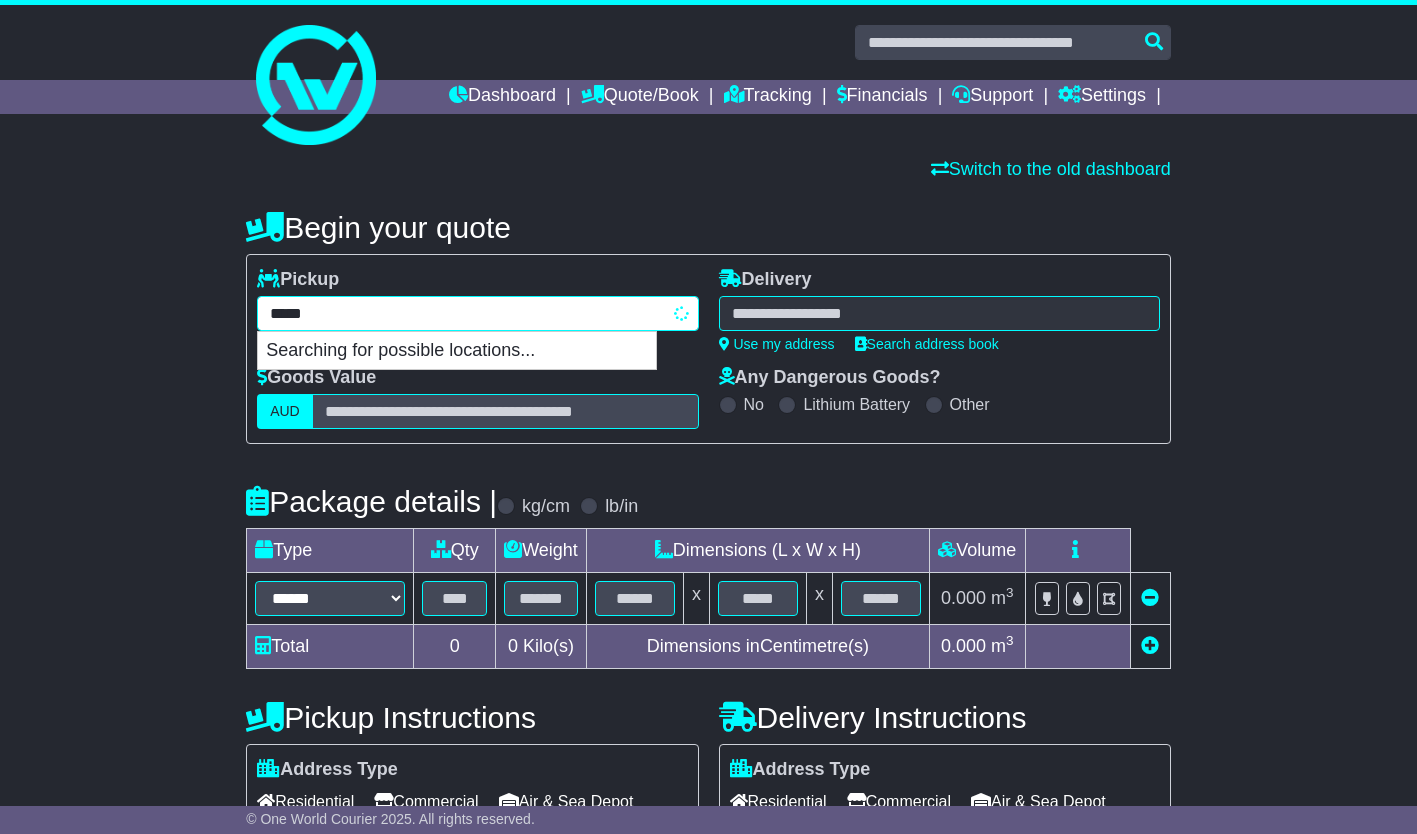 type on "******" 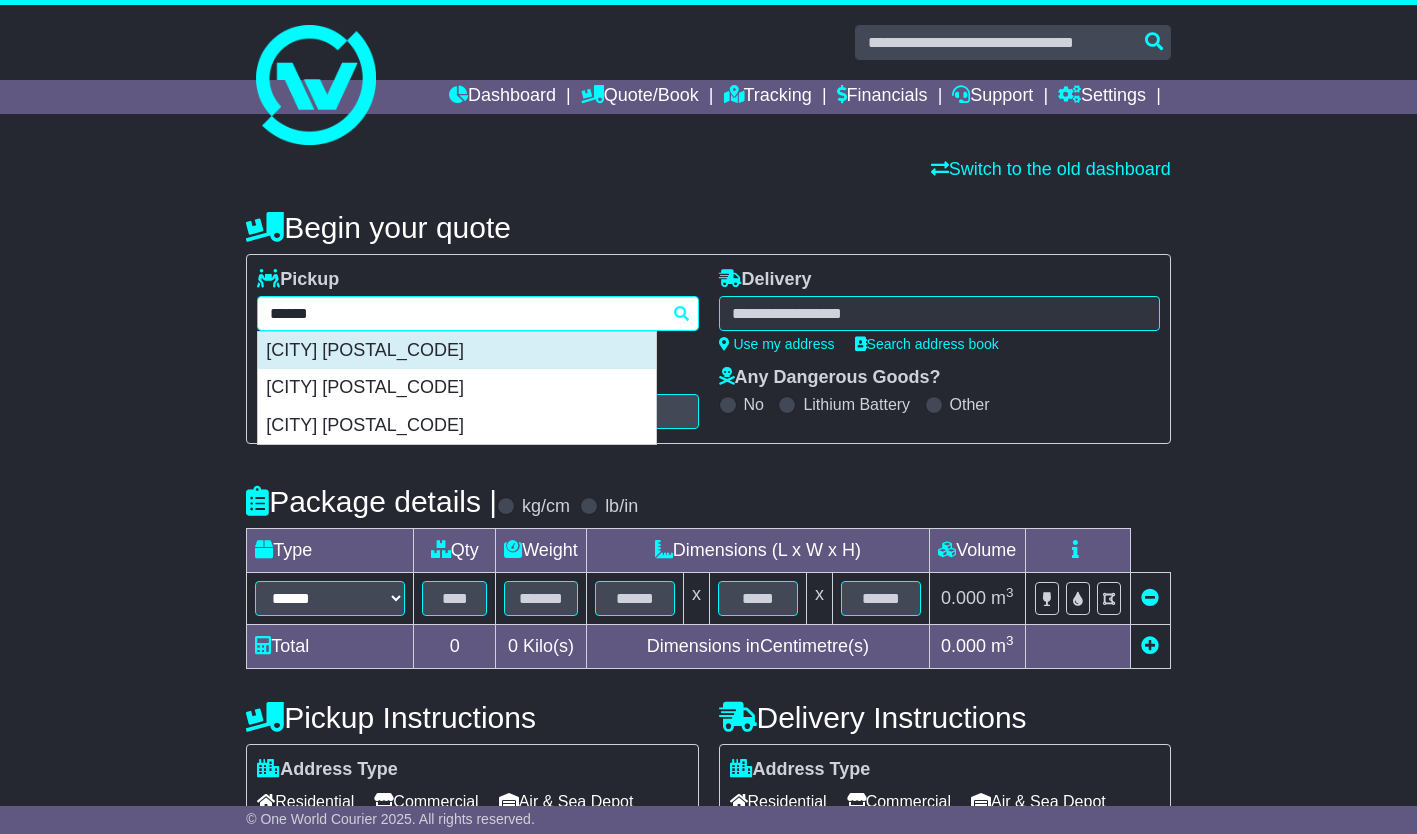 click on "[CITY] [POSTAL_CODE]" at bounding box center (457, 351) 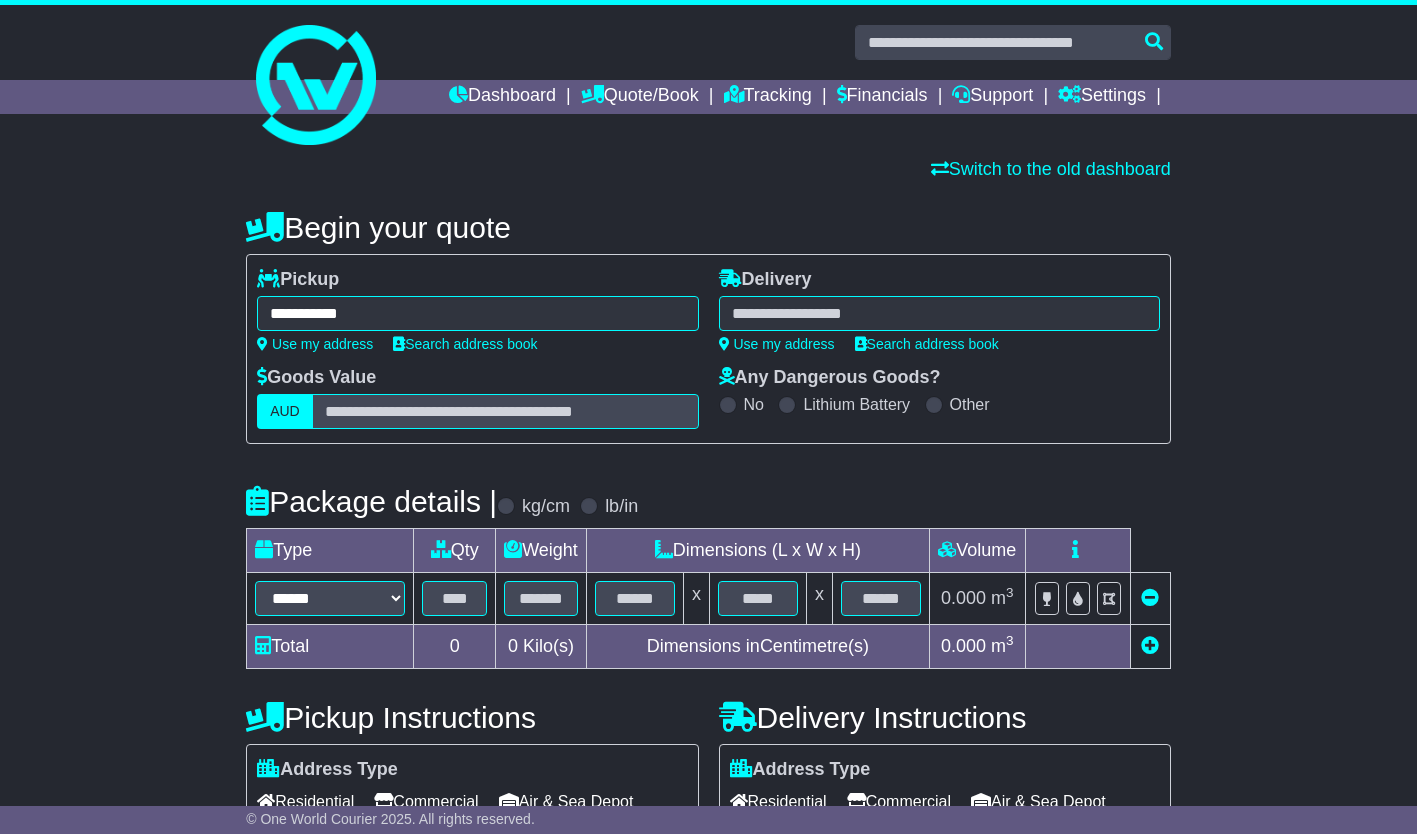 type on "**********" 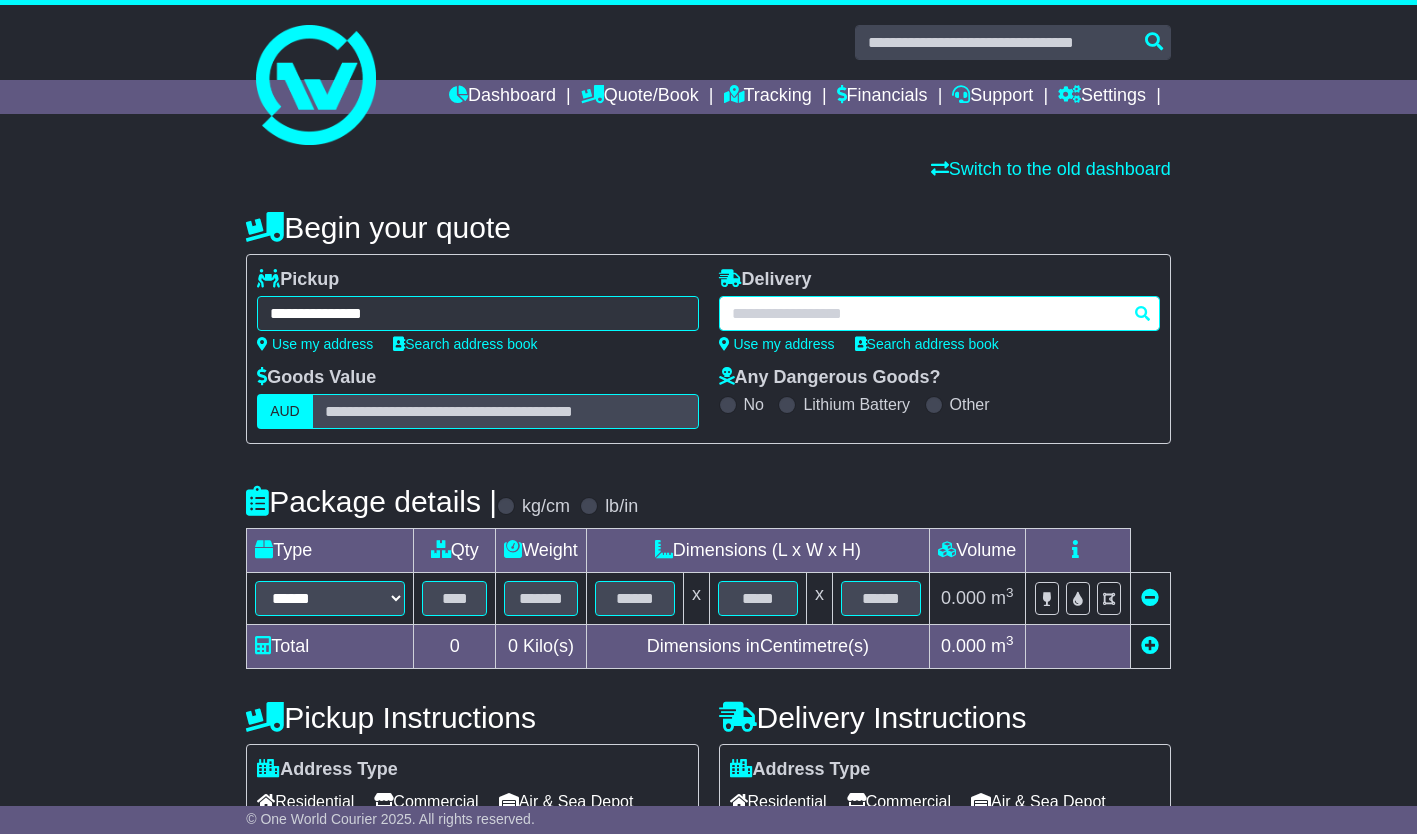 click at bounding box center [939, 313] 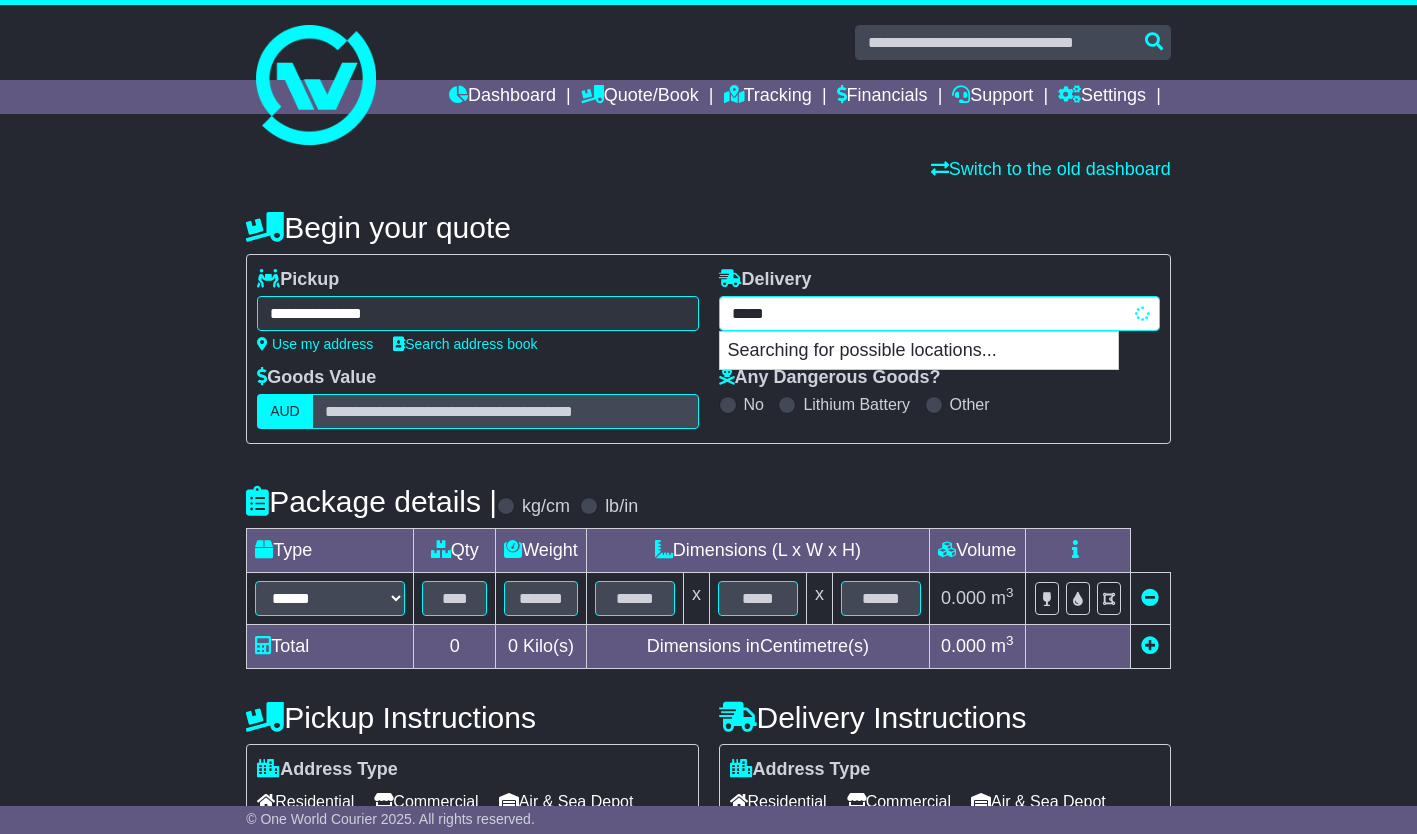 type on "******" 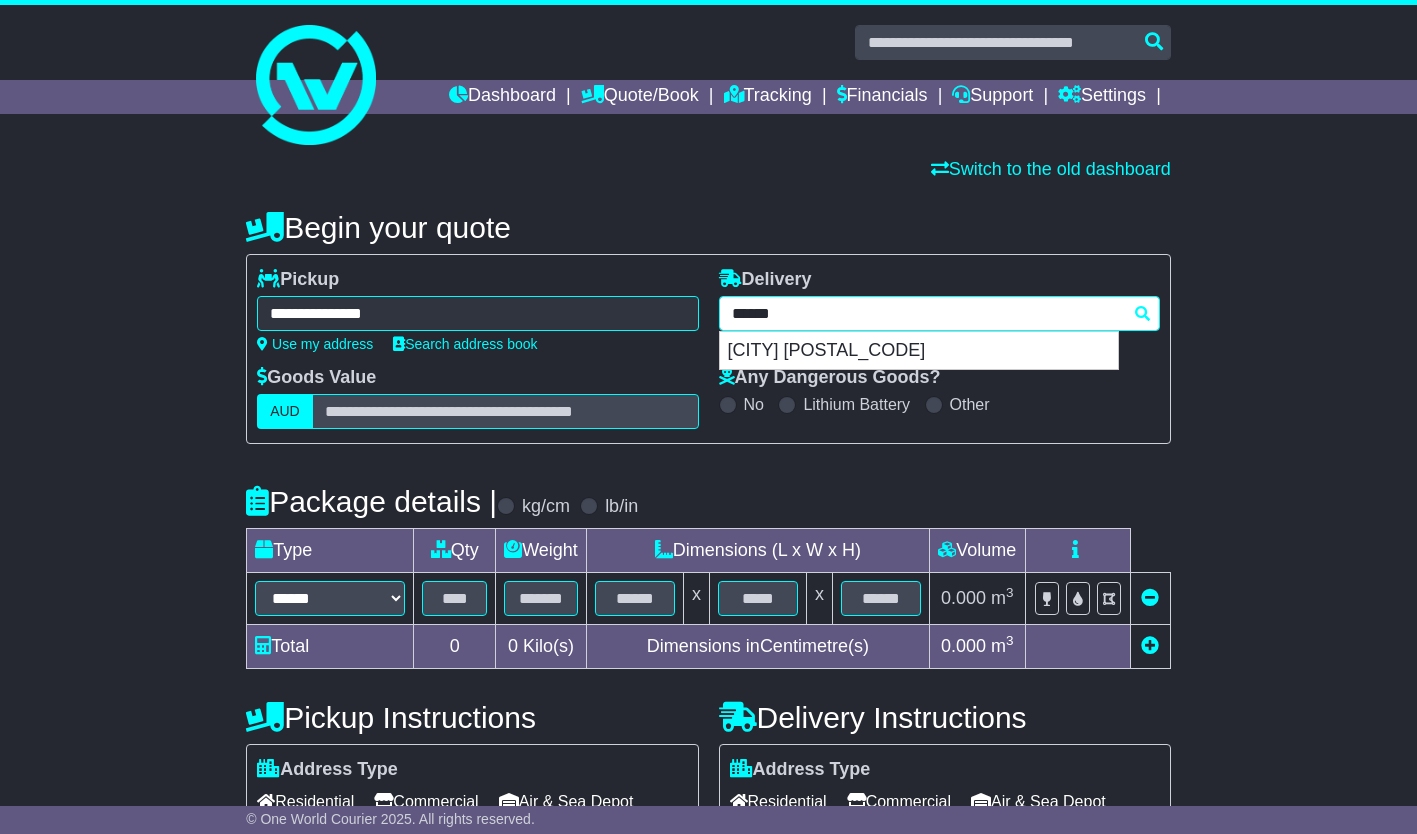 click on "NUNDLE 2340" at bounding box center (919, 351) 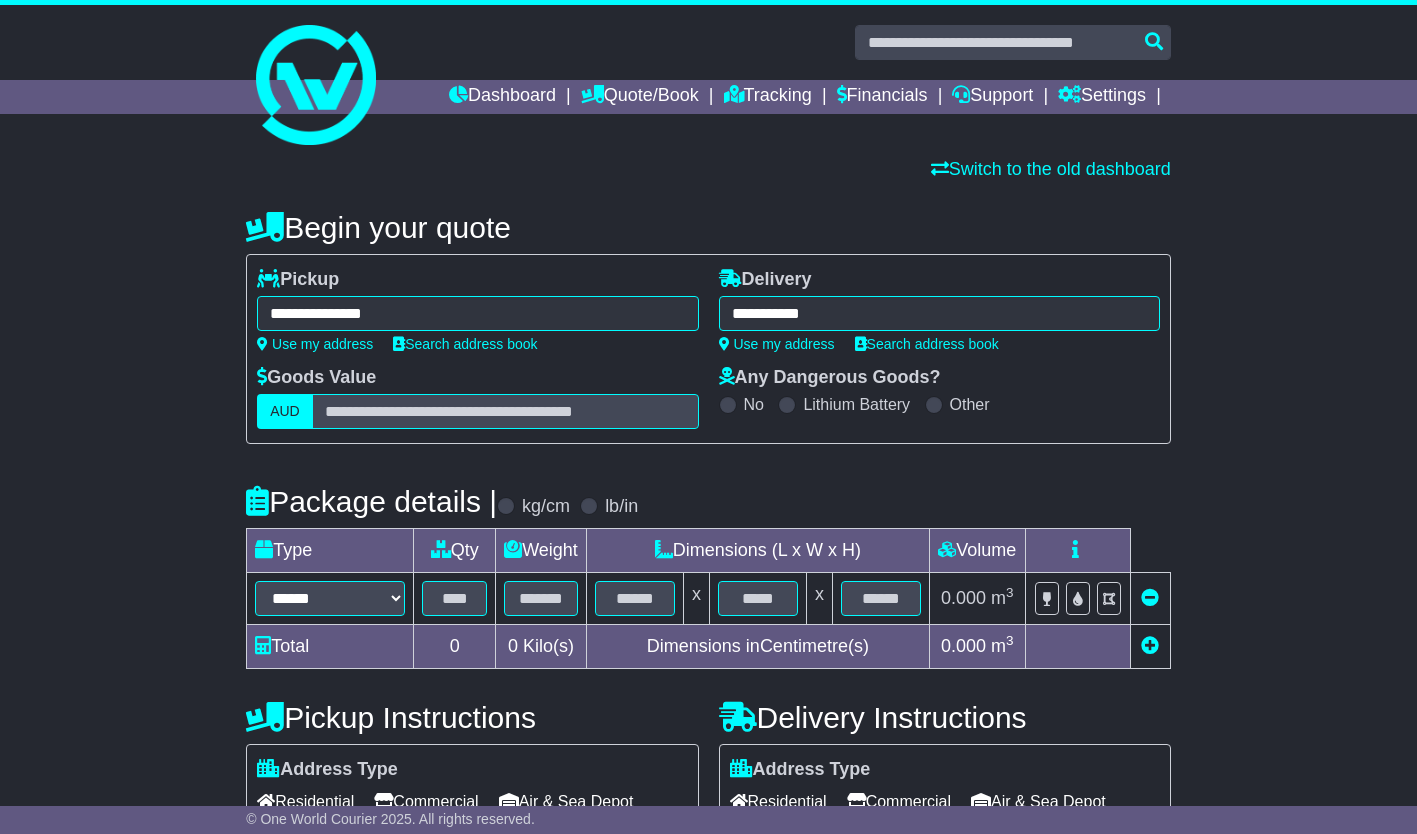 type on "**********" 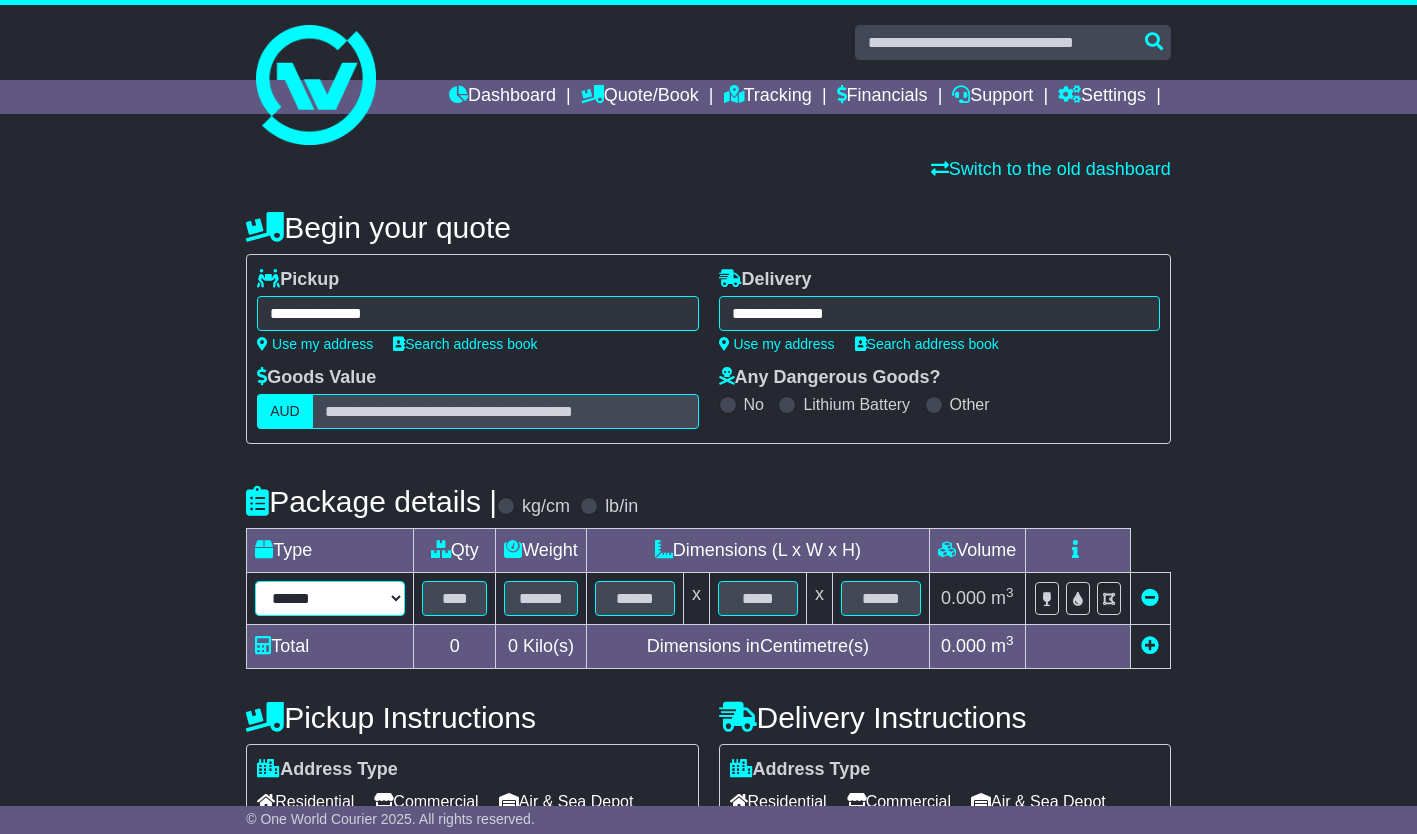 click on "**********" at bounding box center (330, 598) 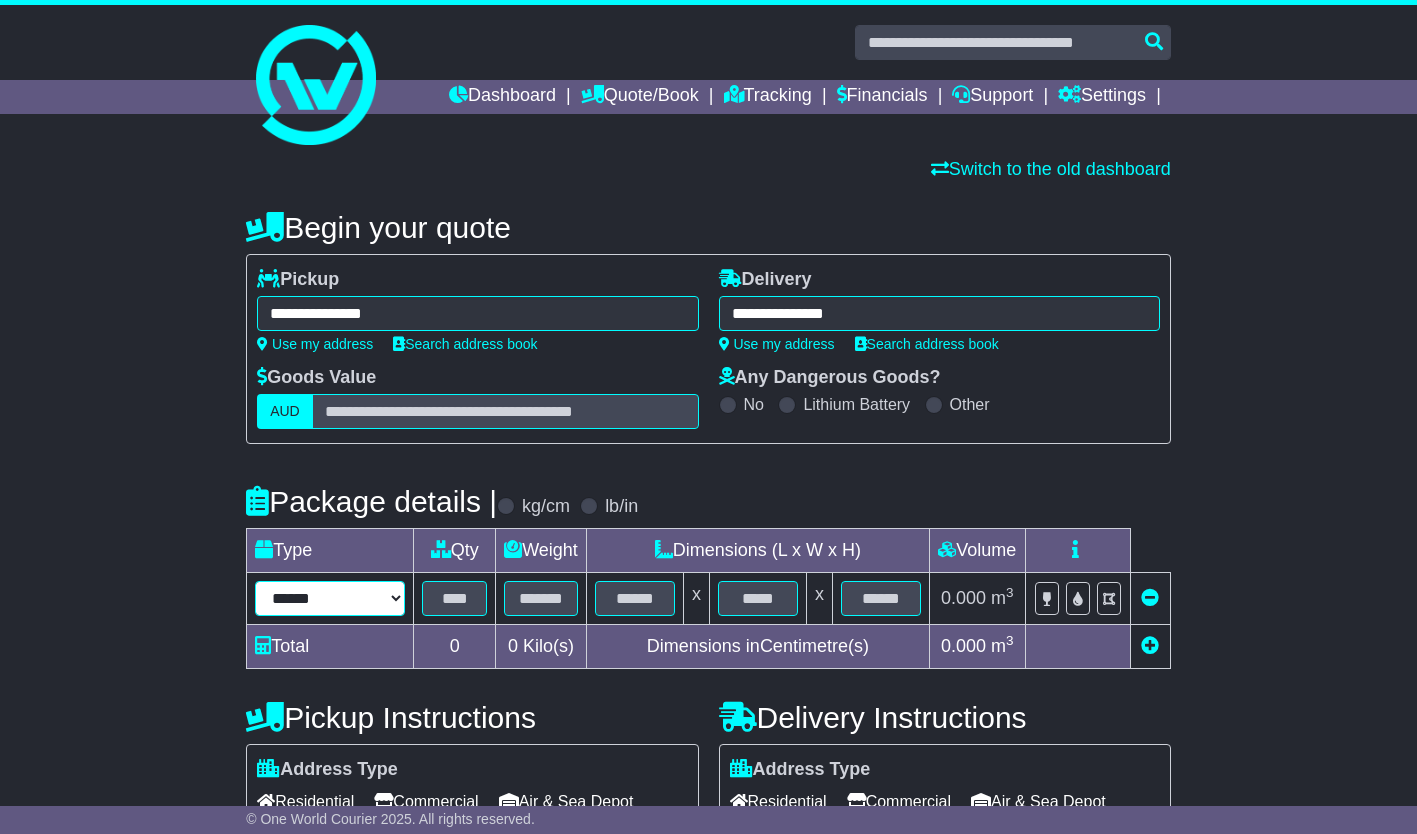 select on "****" 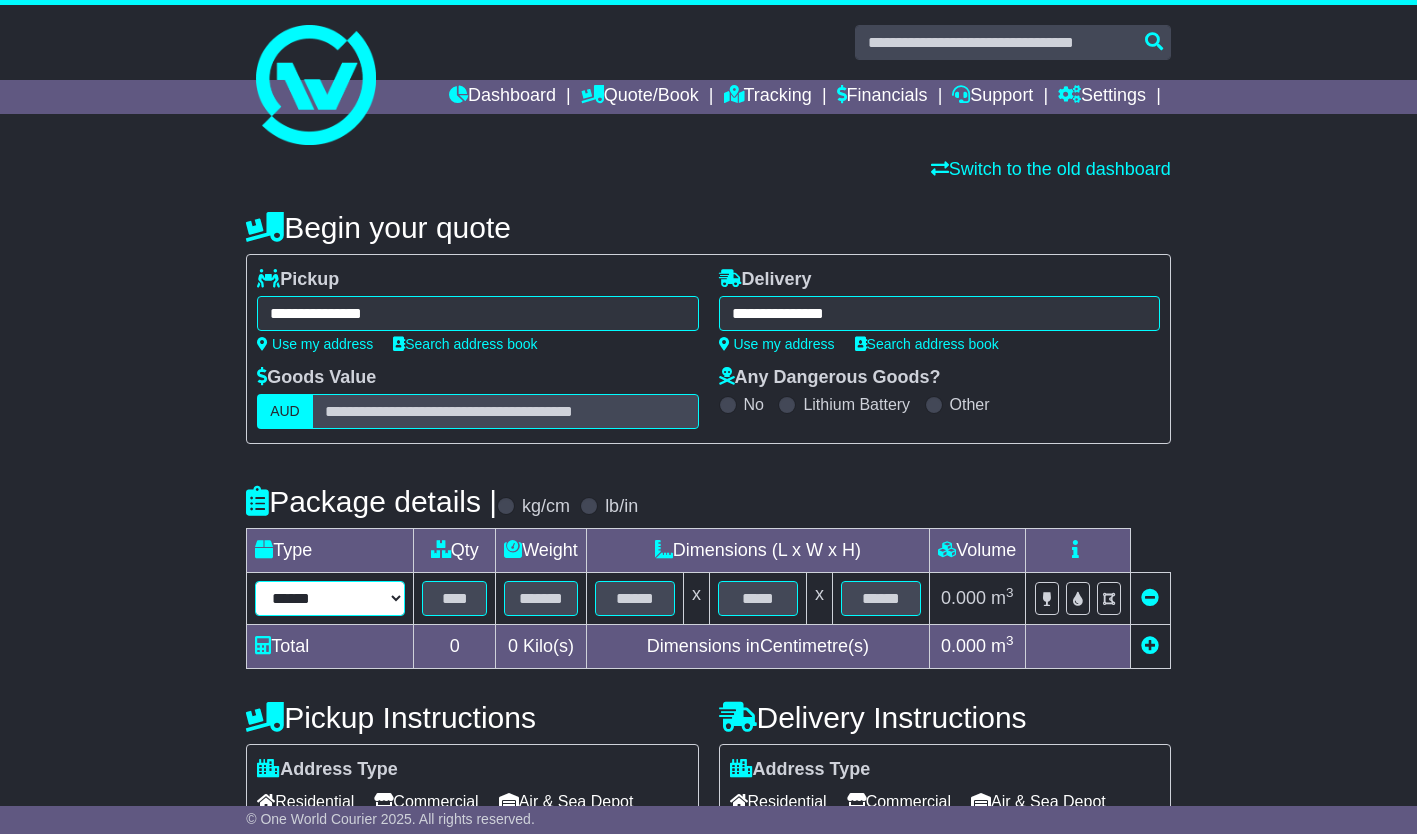 click on "**********" at bounding box center [330, 598] 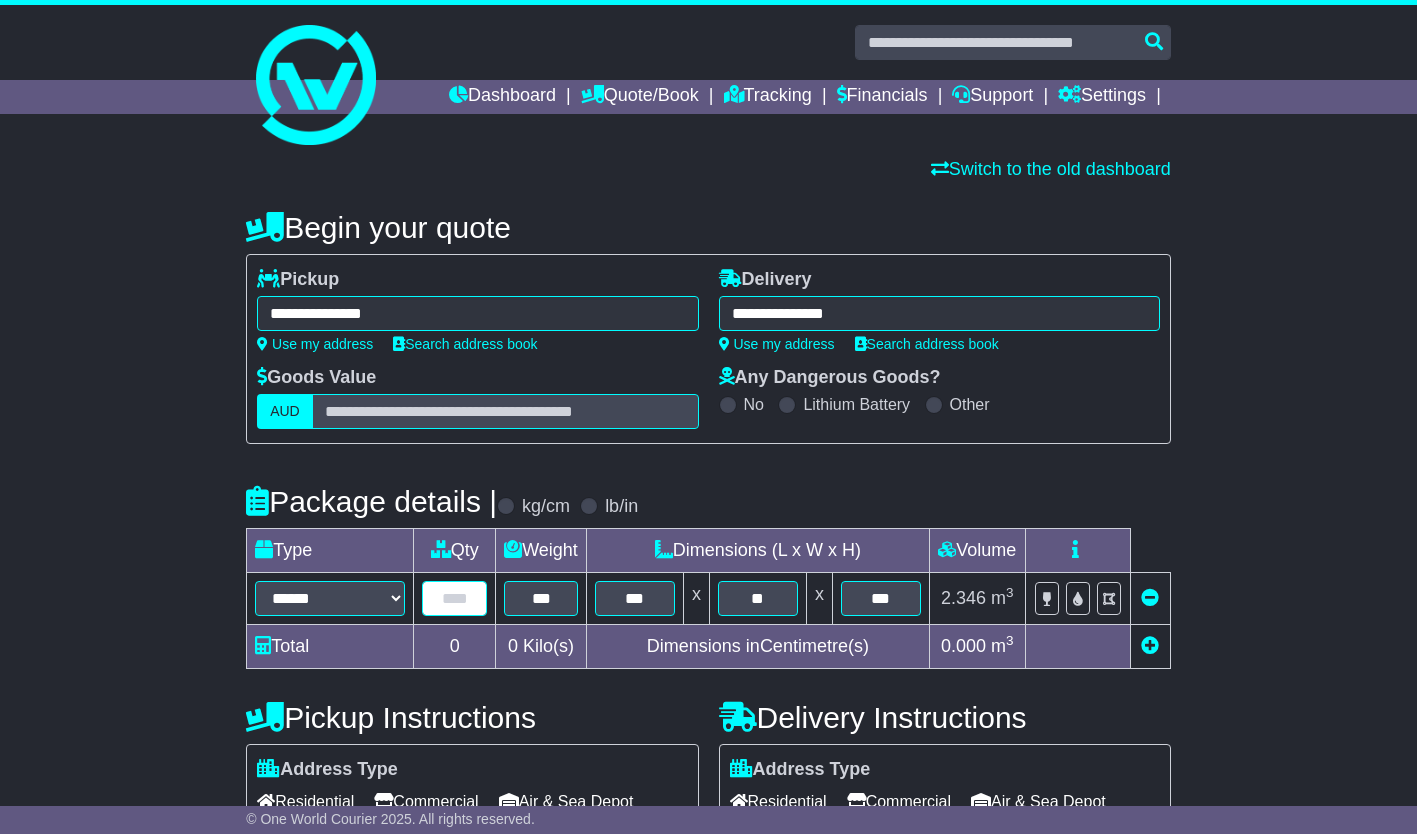 click at bounding box center [454, 598] 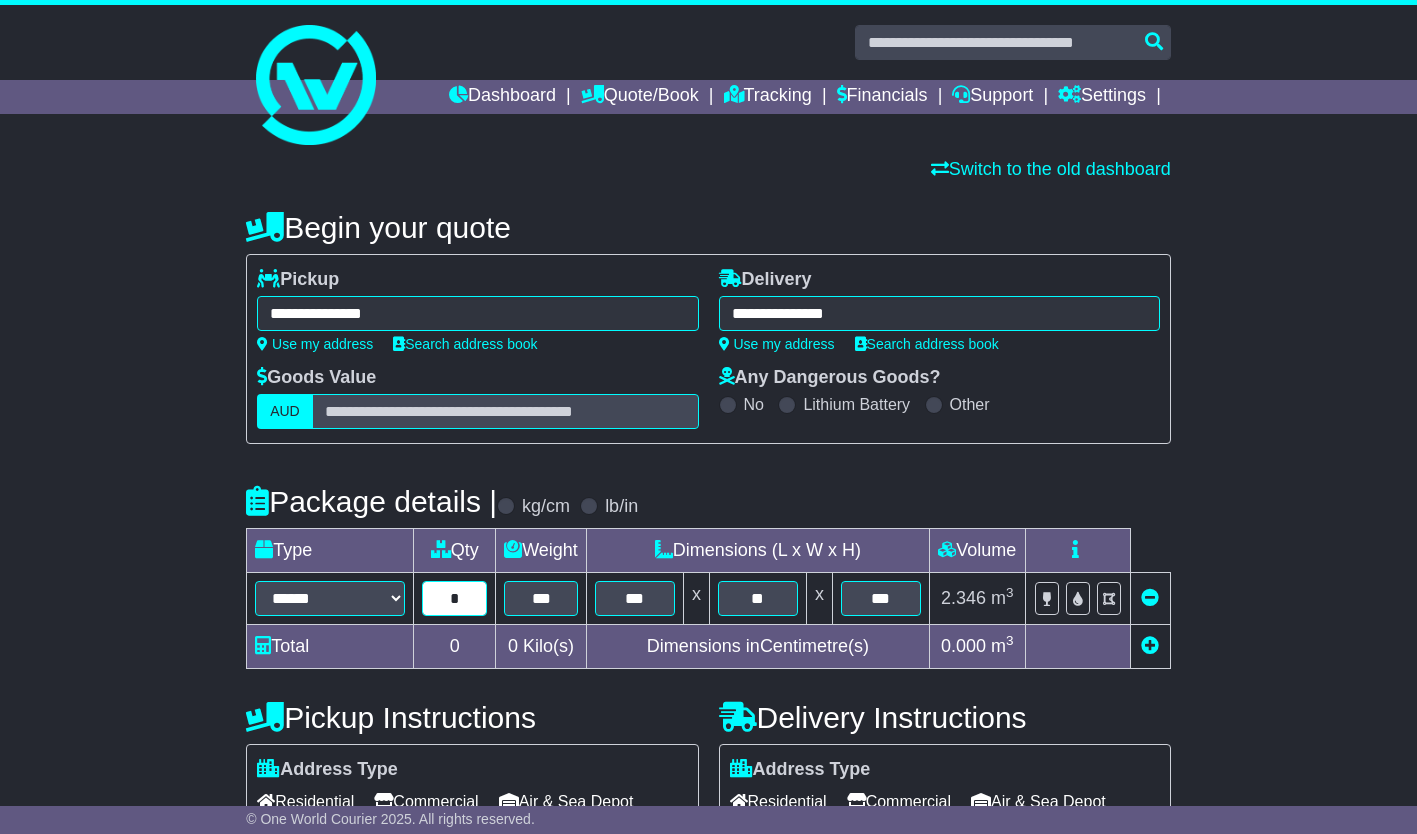 type on "*" 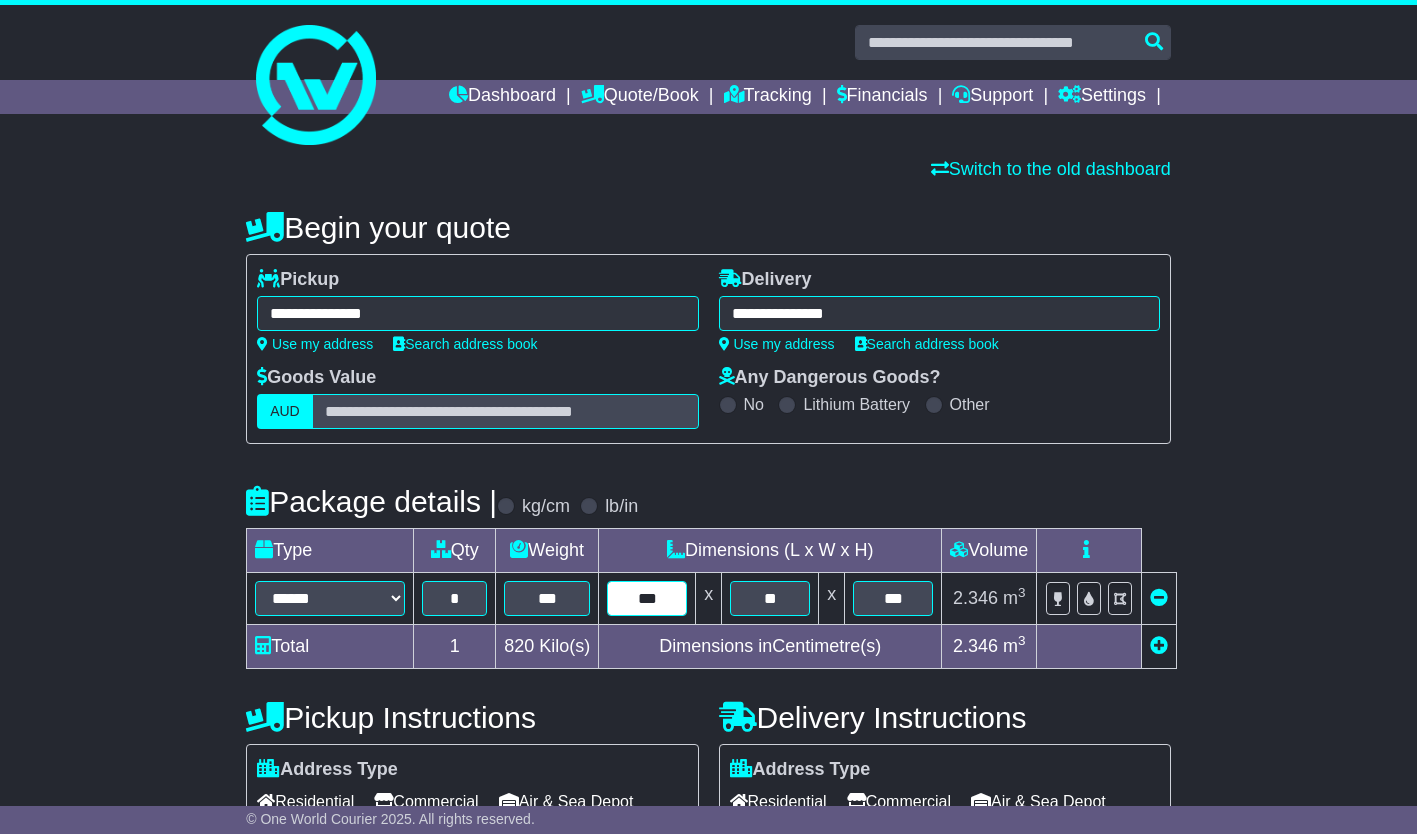 drag, startPoint x: 647, startPoint y: 600, endPoint x: 572, endPoint y: 601, distance: 75.00667 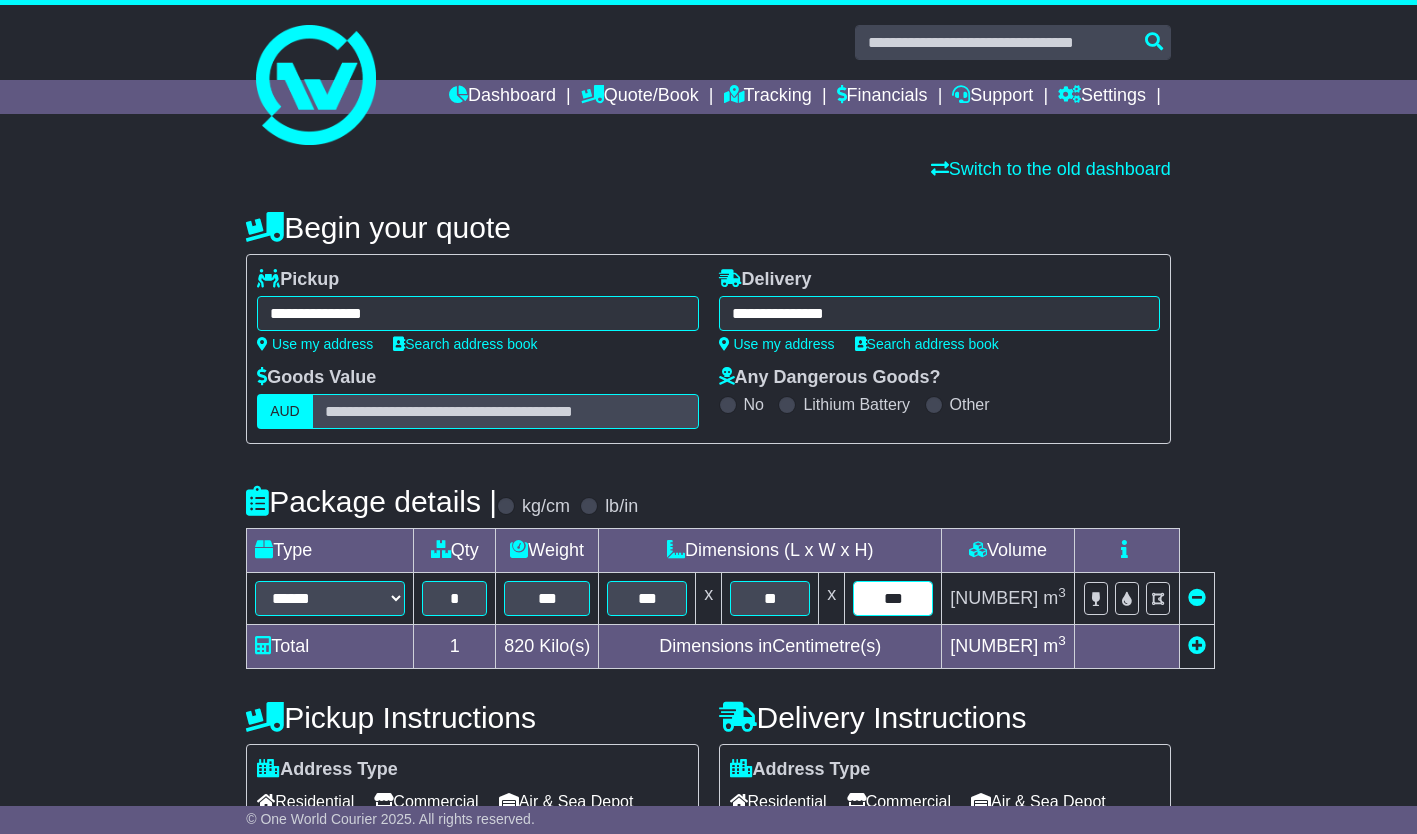drag, startPoint x: 910, startPoint y: 594, endPoint x: 868, endPoint y: 602, distance: 42.755116 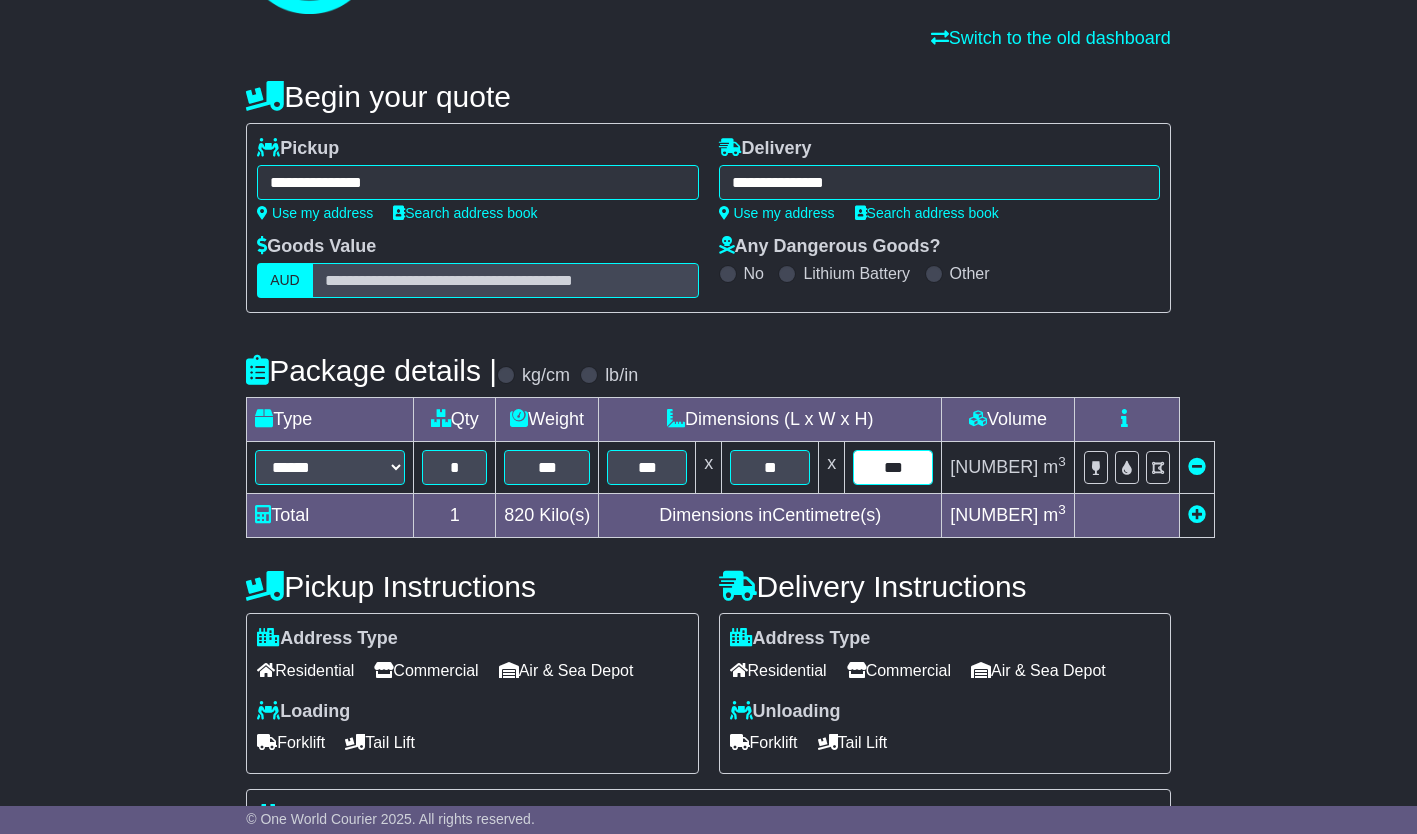 scroll, scrollTop: 300, scrollLeft: 0, axis: vertical 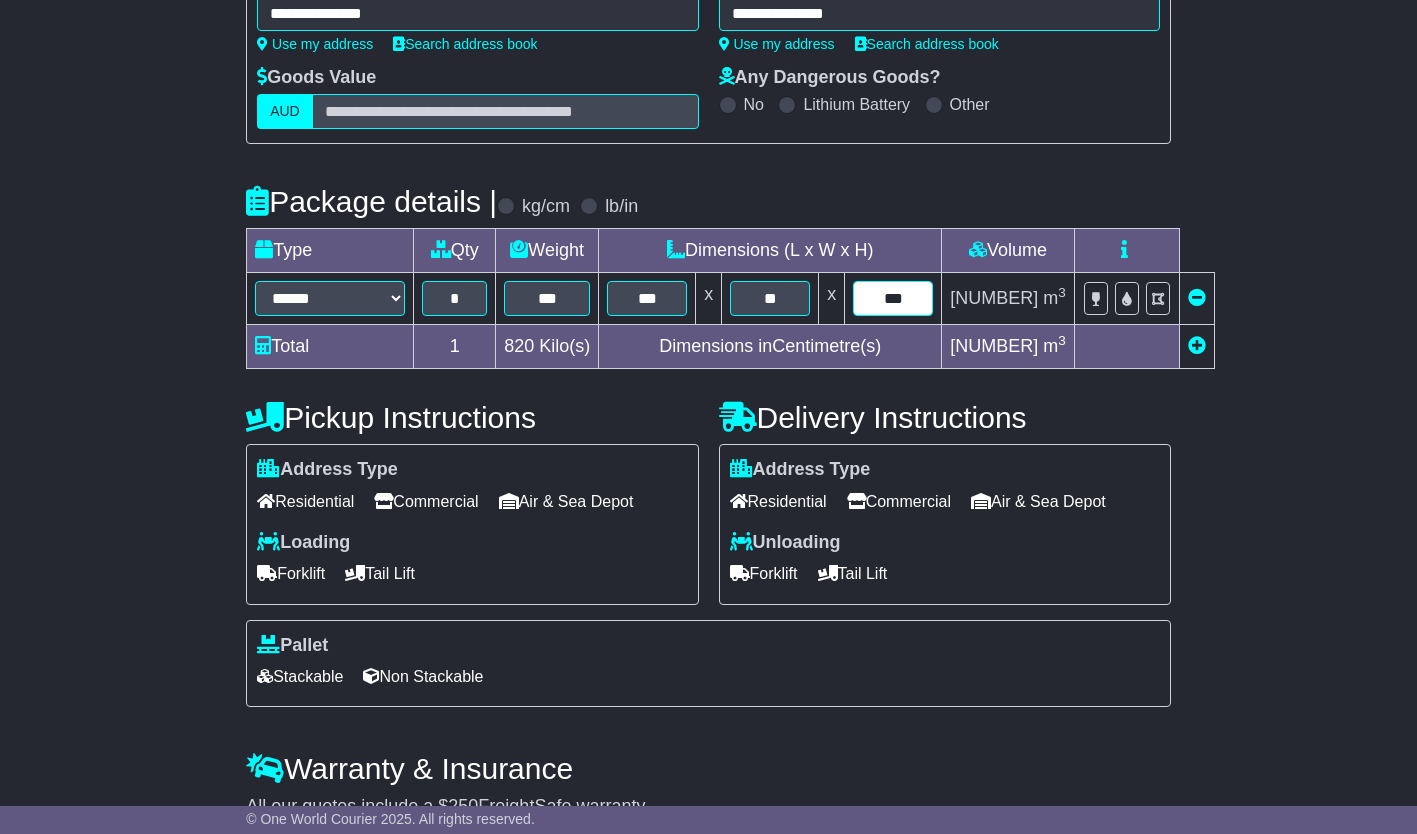 type on "***" 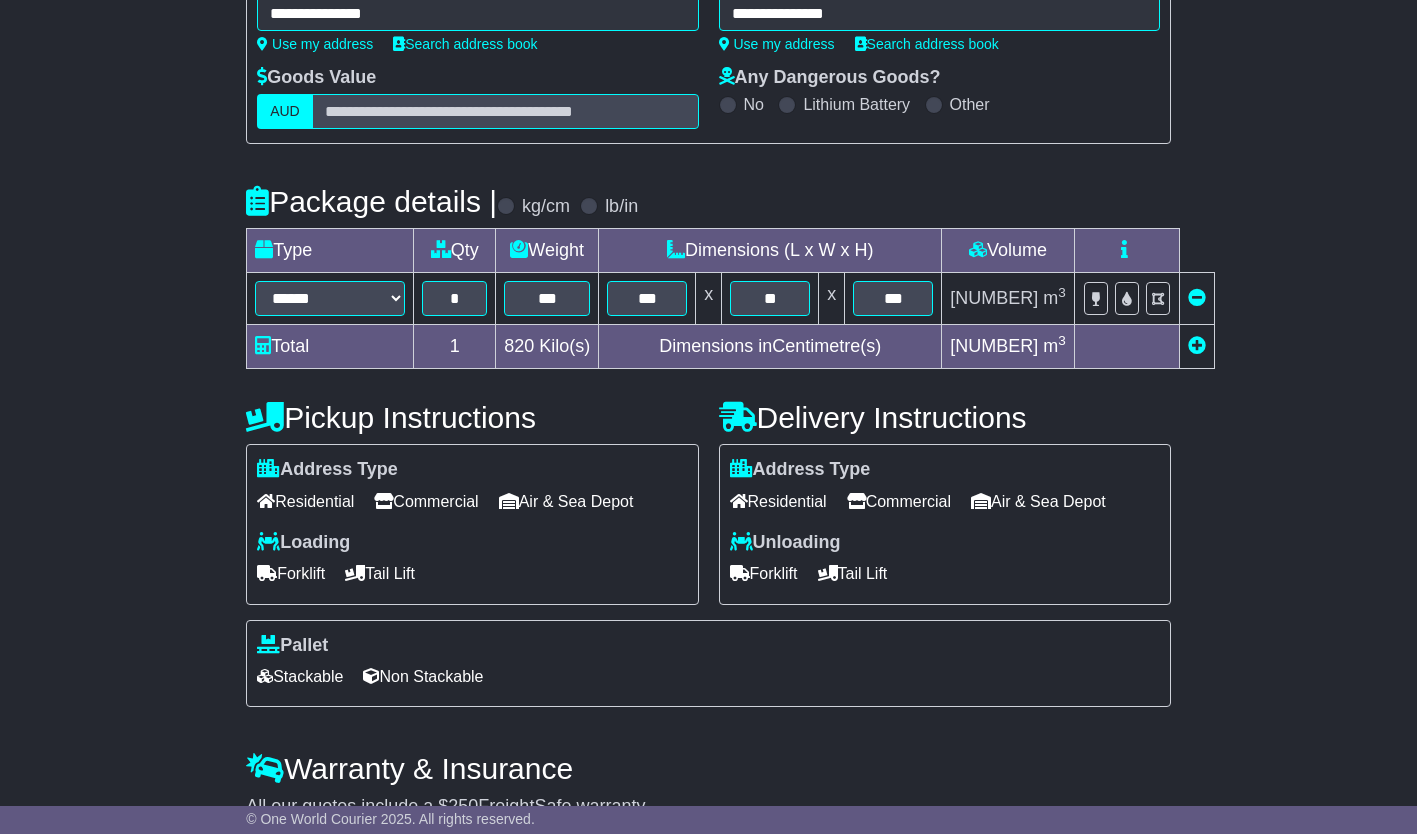 click on "Commercial" at bounding box center [426, 501] 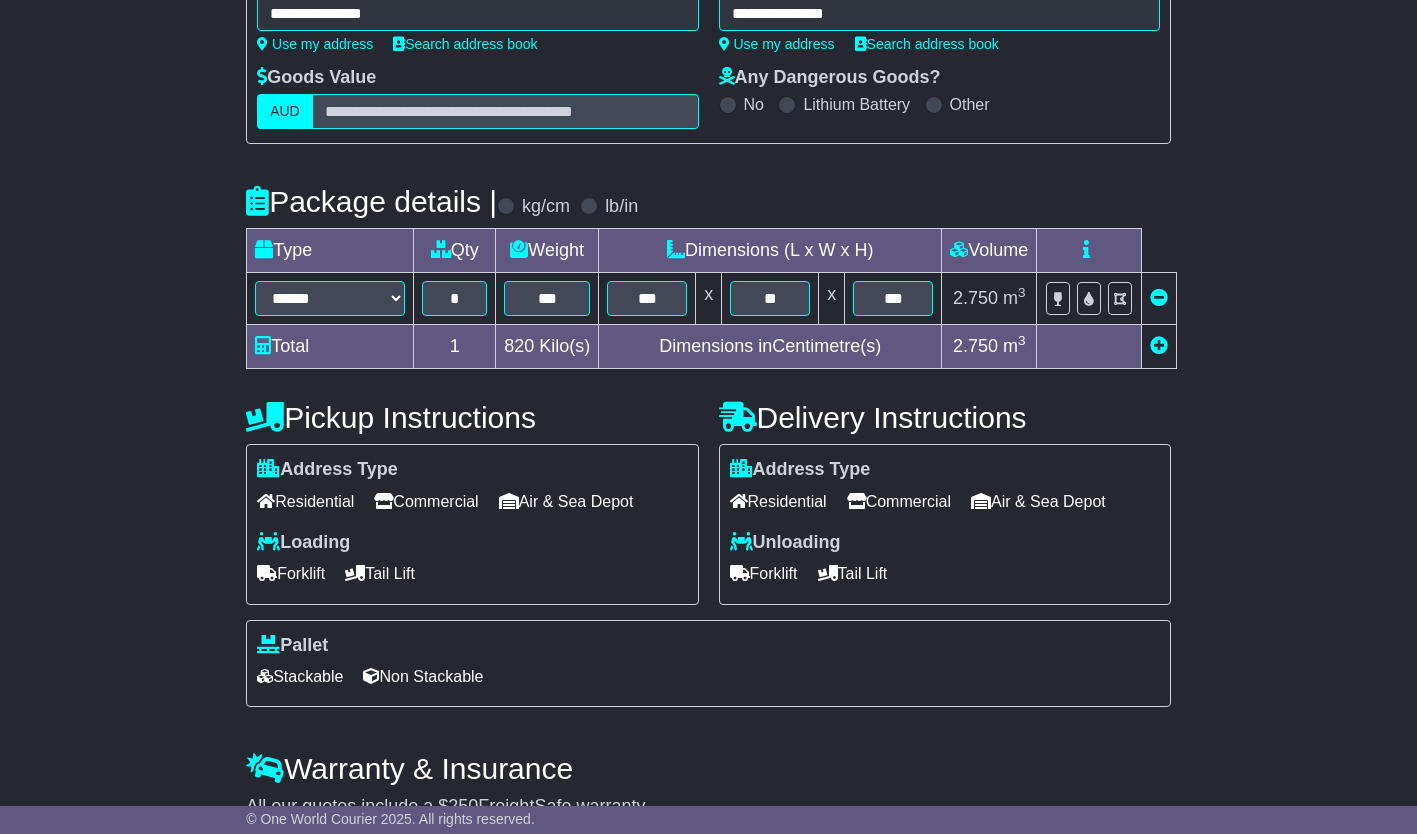 click on "Forklift" at bounding box center [291, 573] 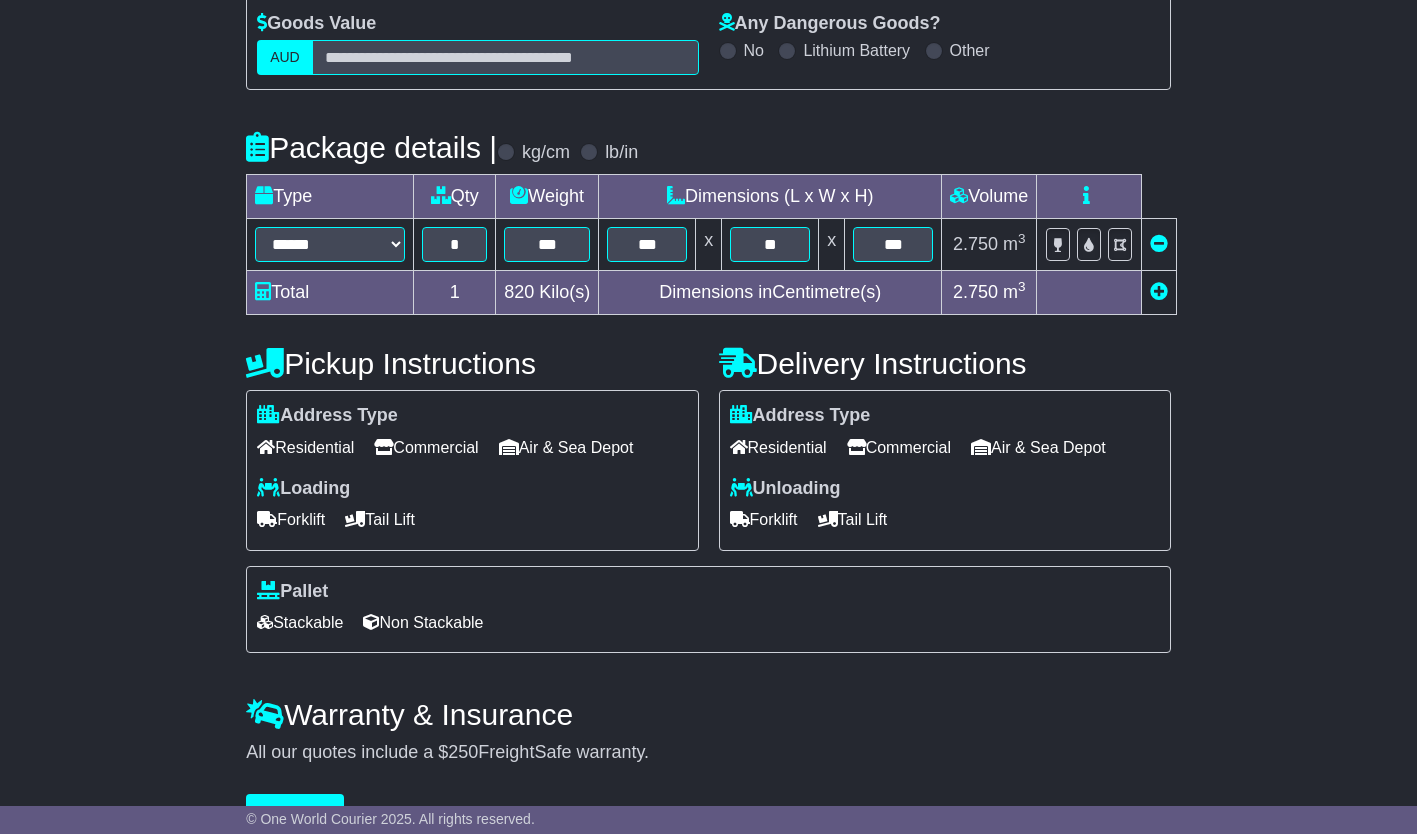 scroll, scrollTop: 404, scrollLeft: 0, axis: vertical 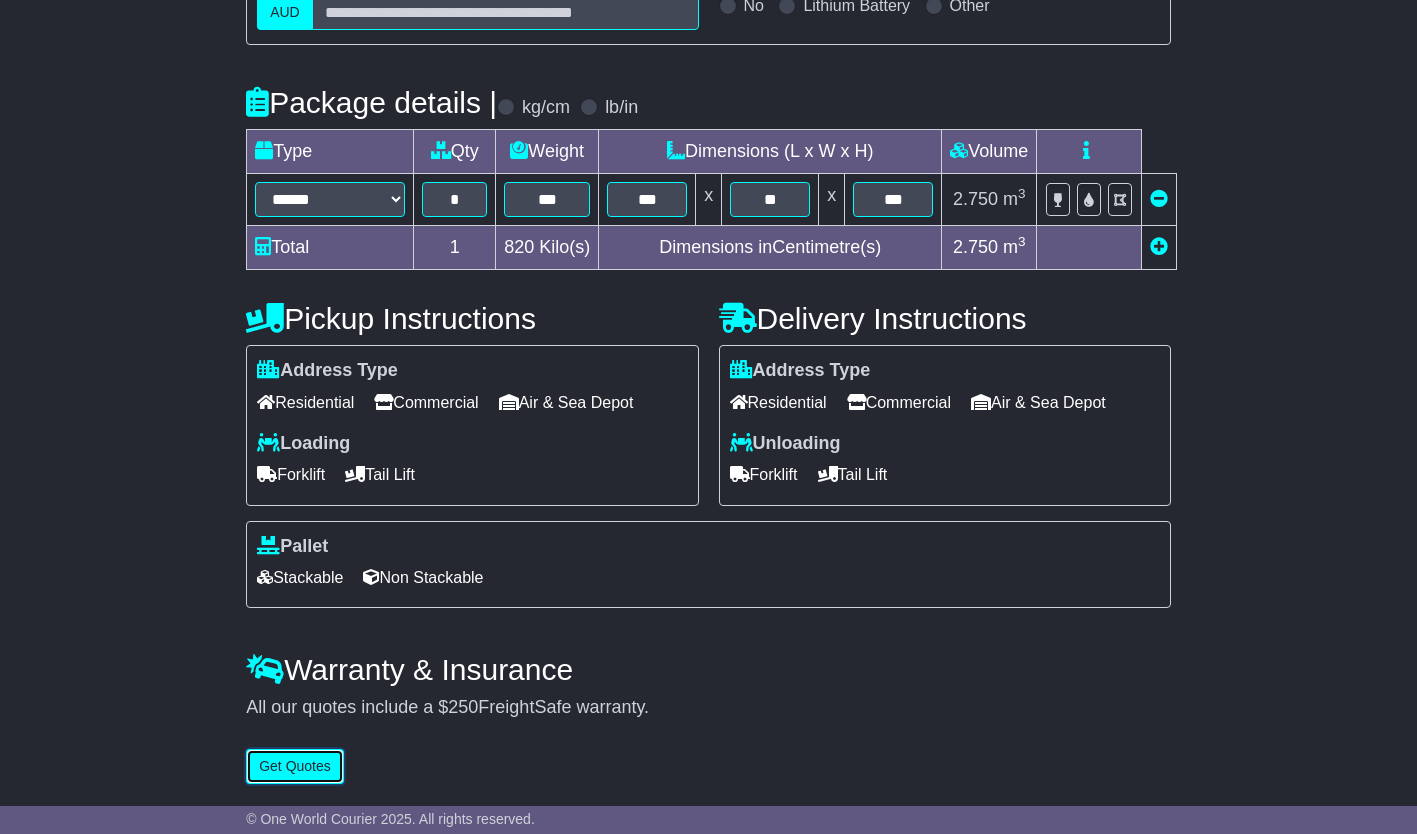 click on "Get Quotes" at bounding box center [295, 766] 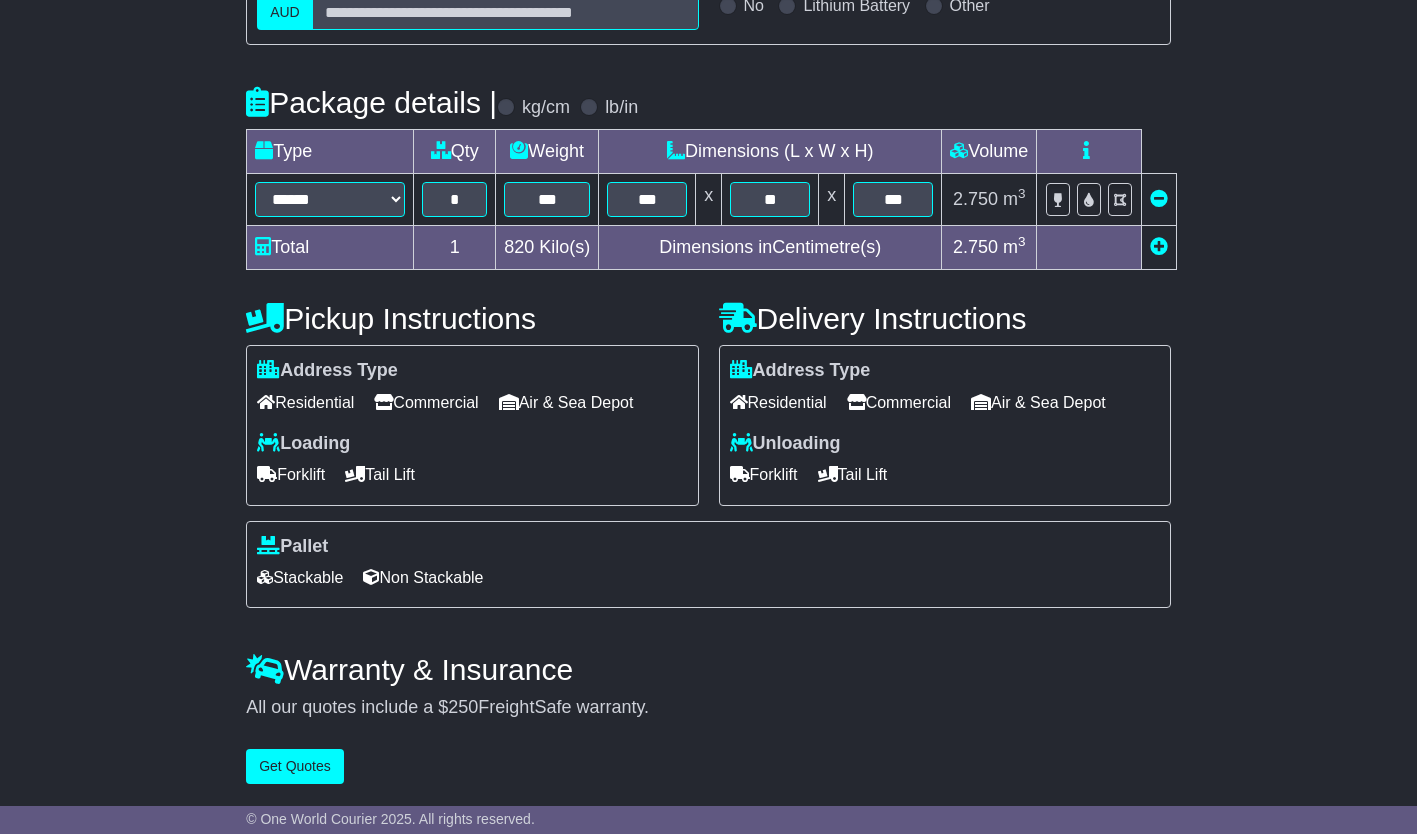 scroll, scrollTop: 0, scrollLeft: 0, axis: both 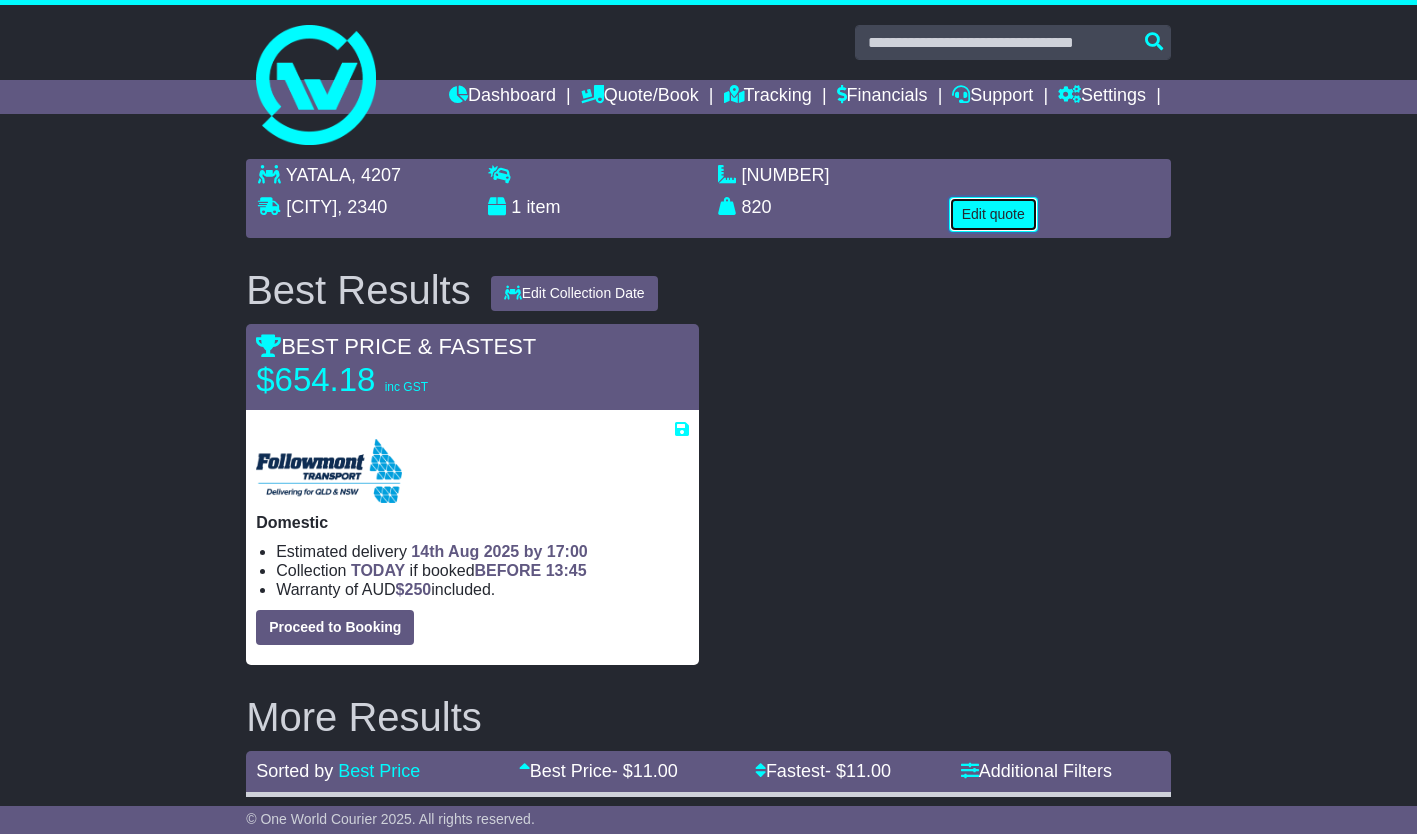 drag, startPoint x: 995, startPoint y: 208, endPoint x: 986, endPoint y: 215, distance: 11.401754 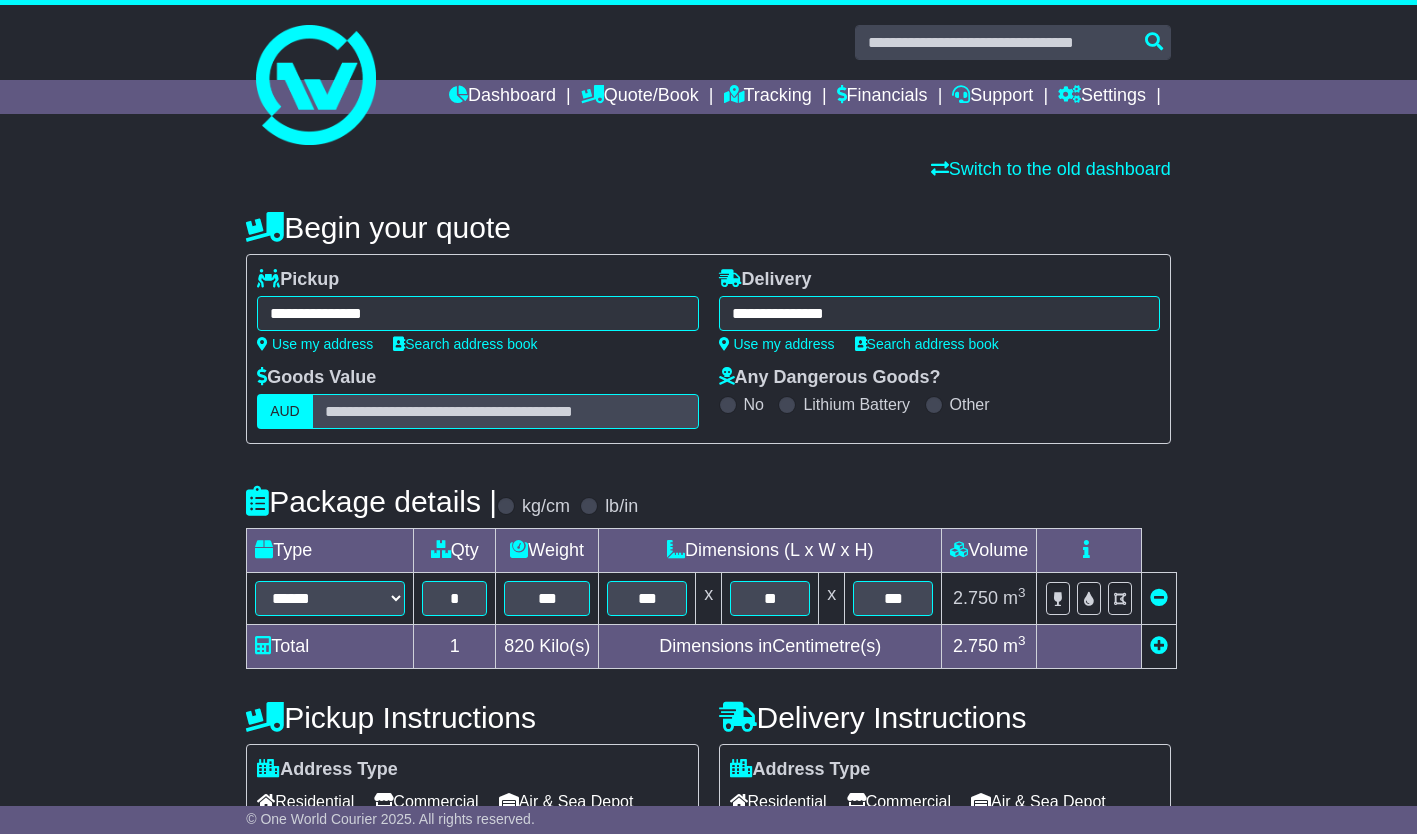 click at bounding box center [1159, 645] 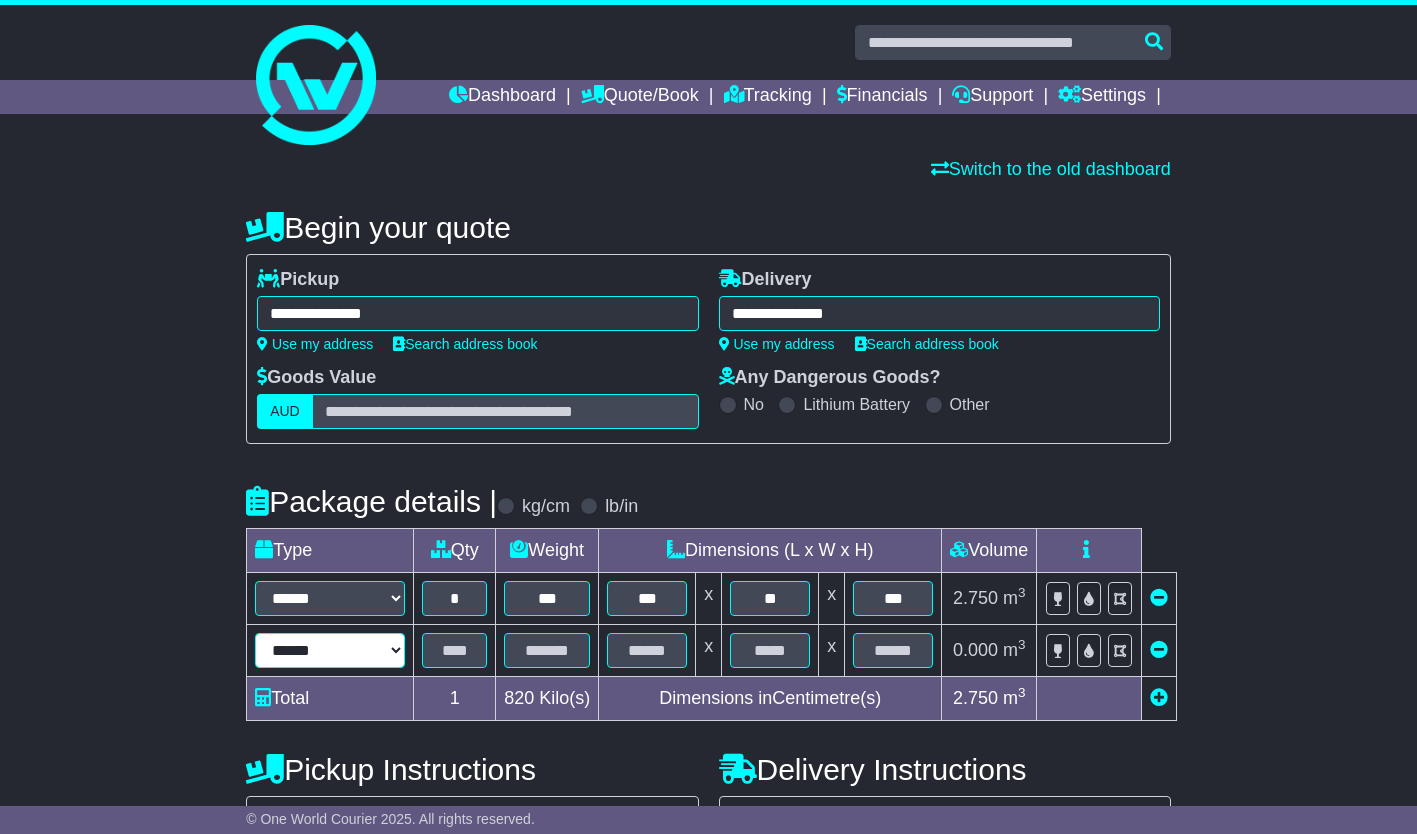 click on "**********" at bounding box center [330, 650] 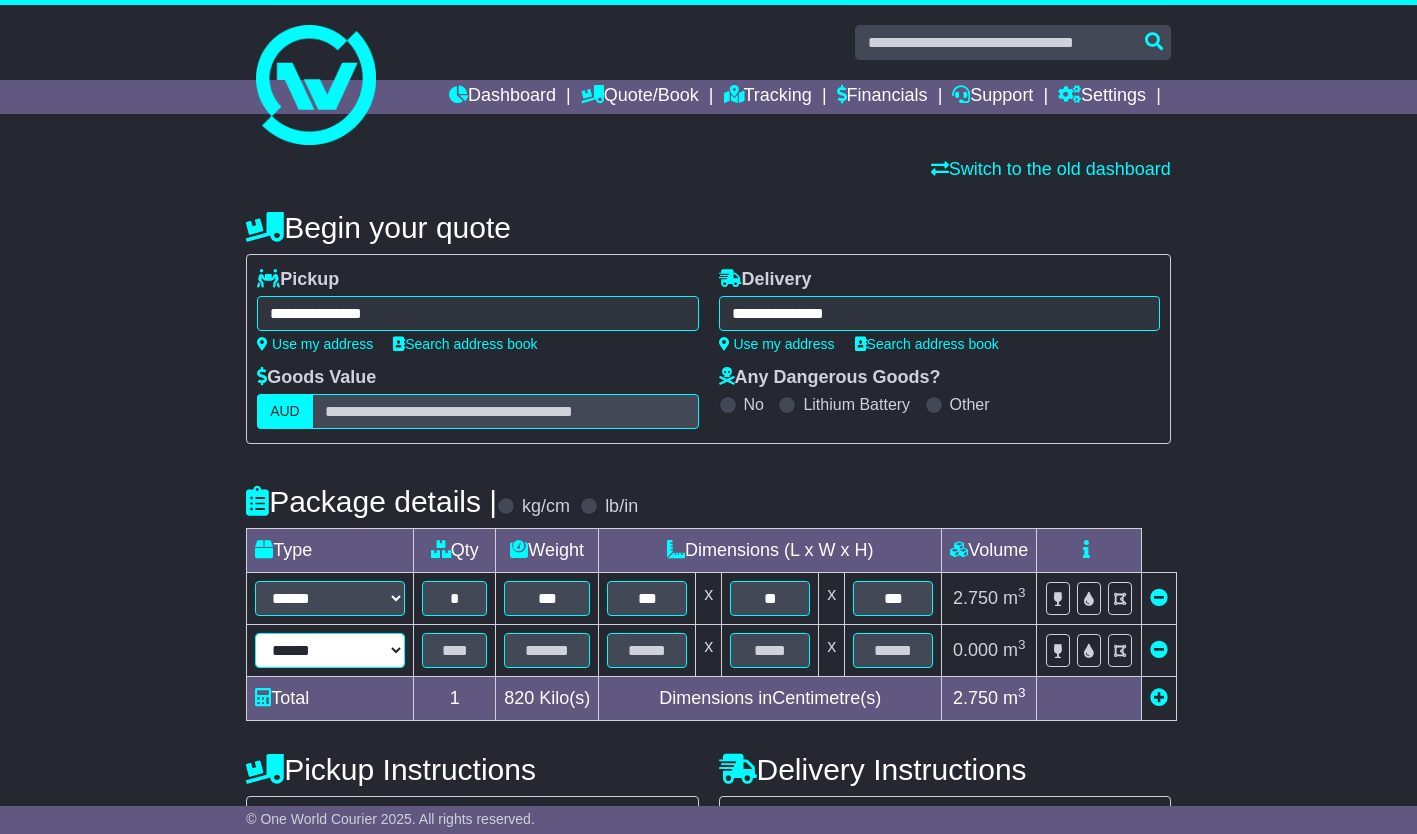 select on "*****" 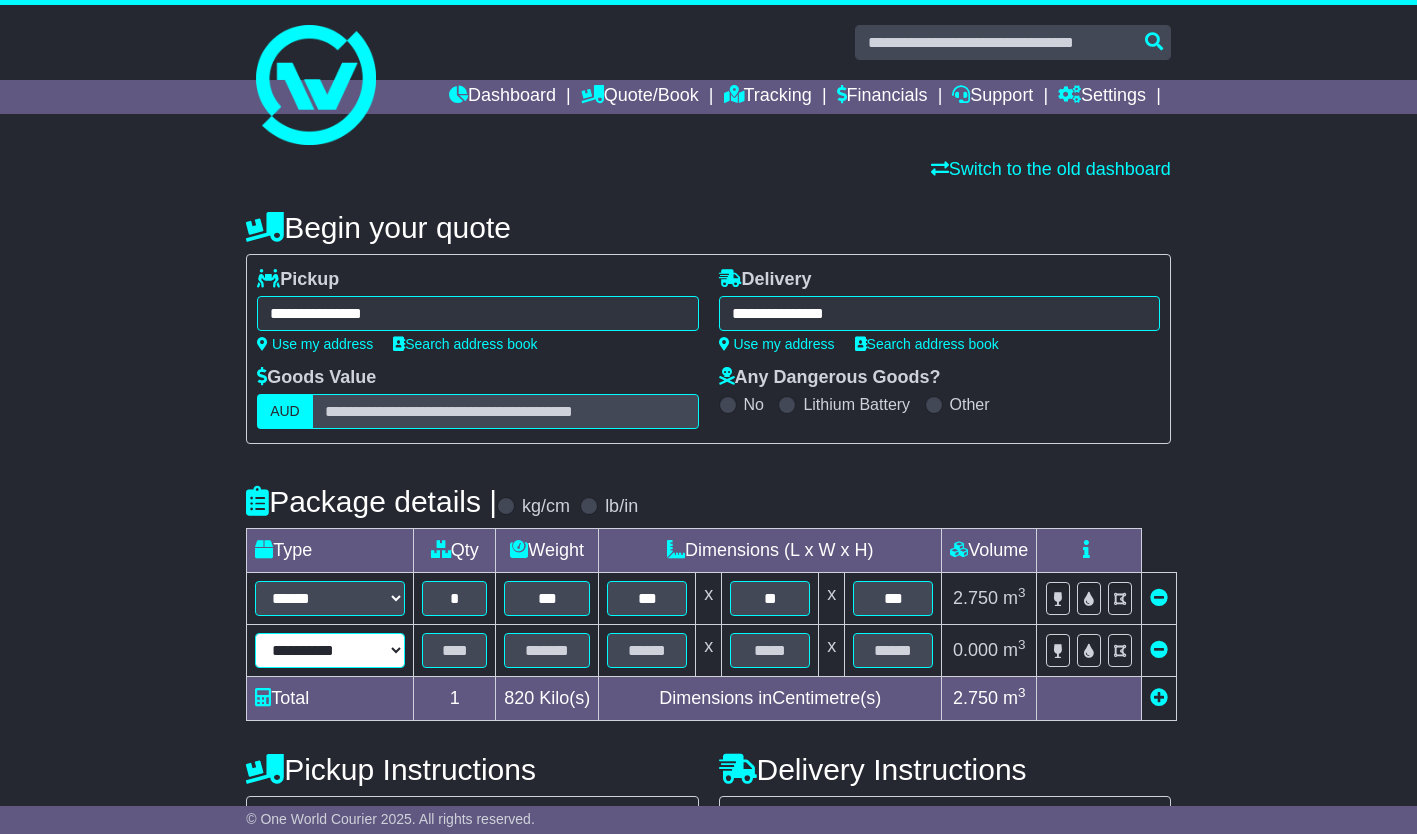 click on "**********" at bounding box center [330, 650] 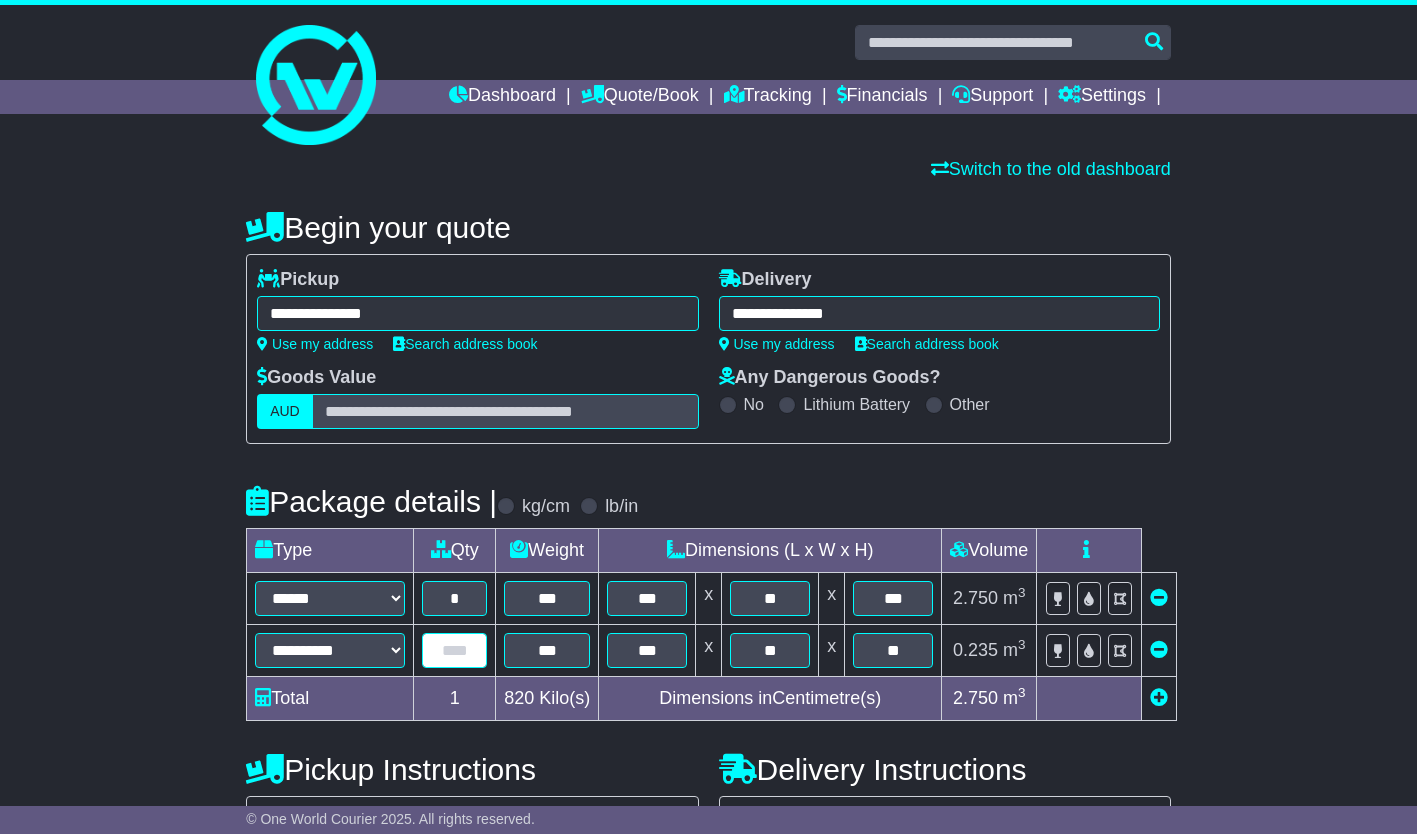 click at bounding box center (454, 650) 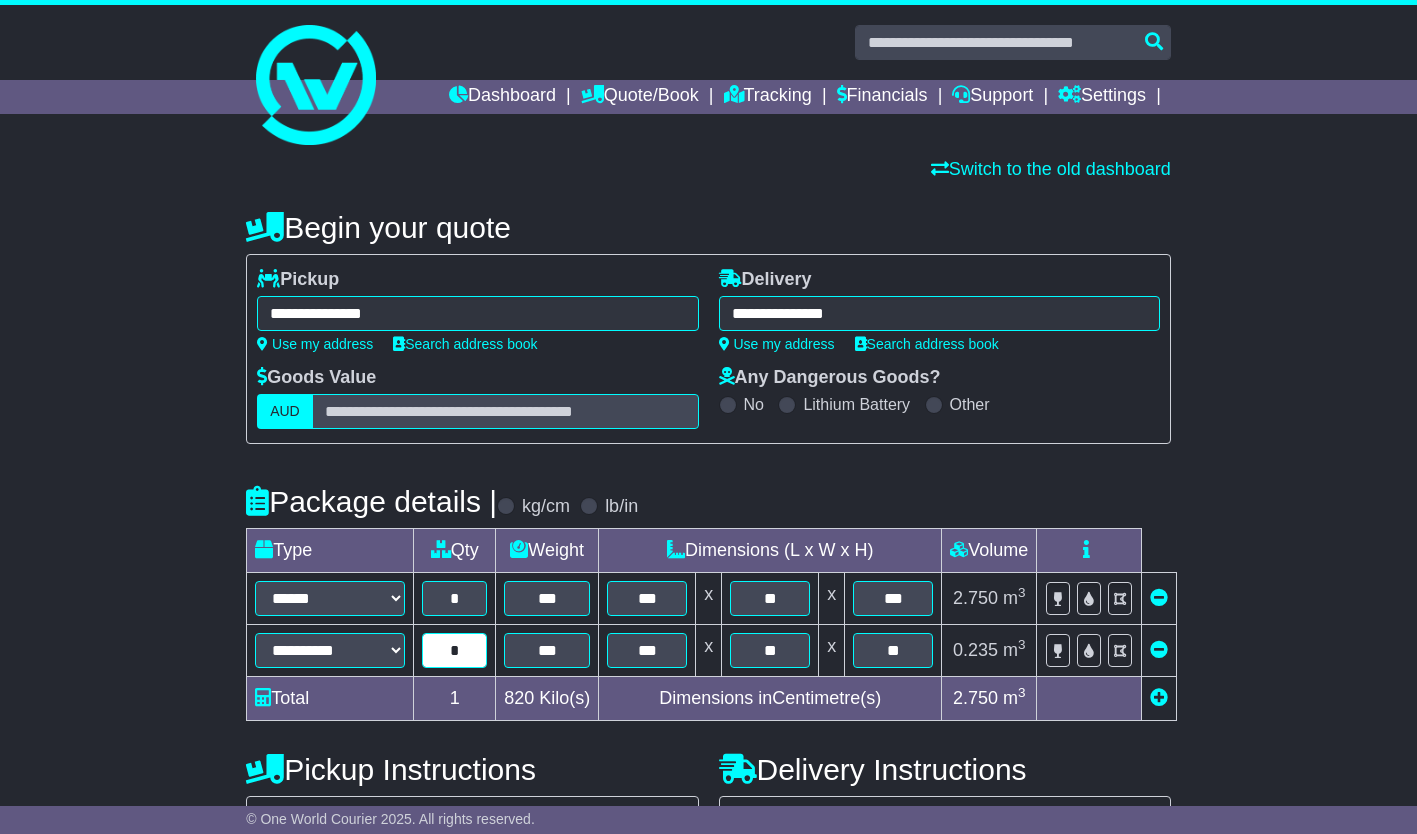 type on "*" 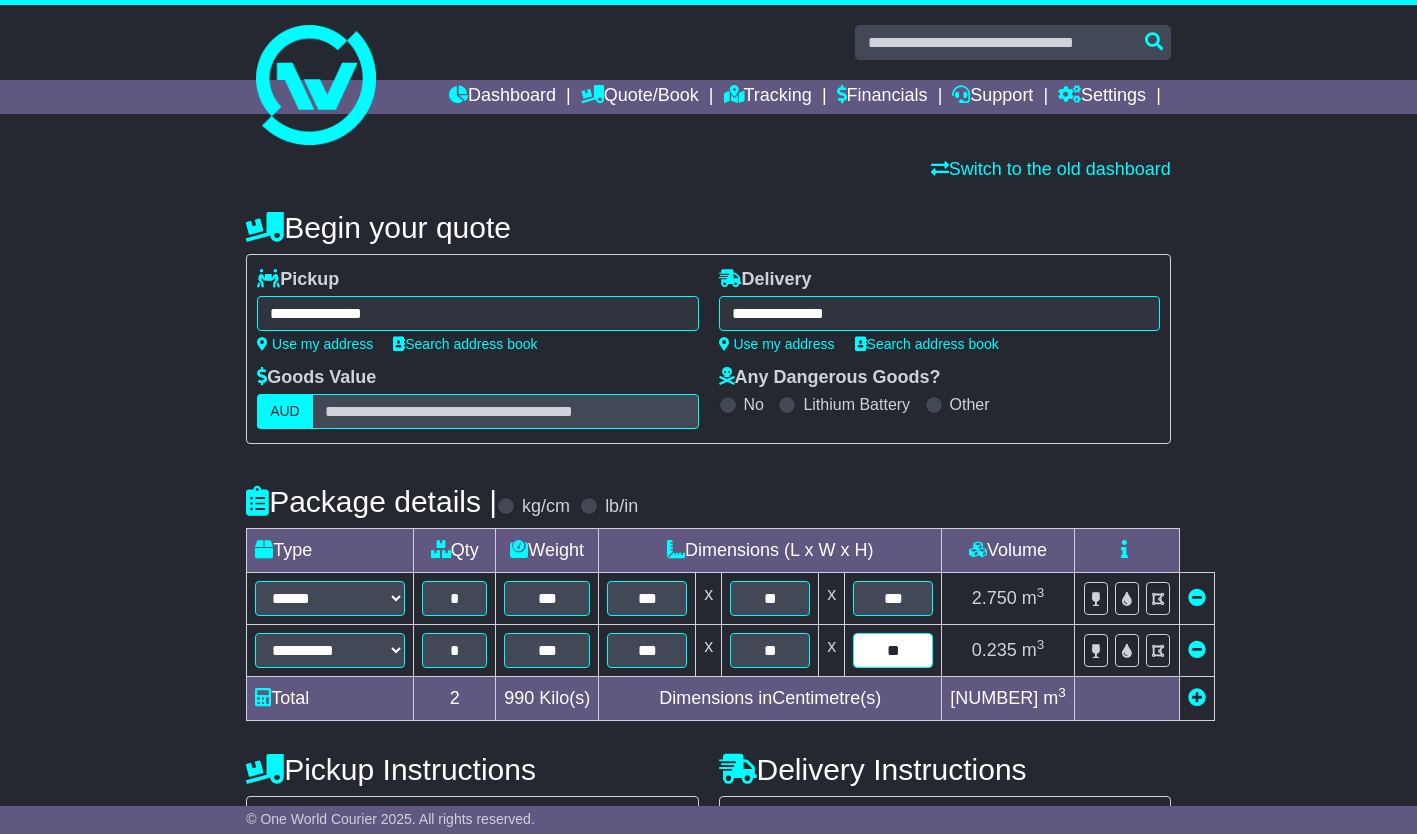 drag, startPoint x: 924, startPoint y: 647, endPoint x: 817, endPoint y: 666, distance: 108.67382 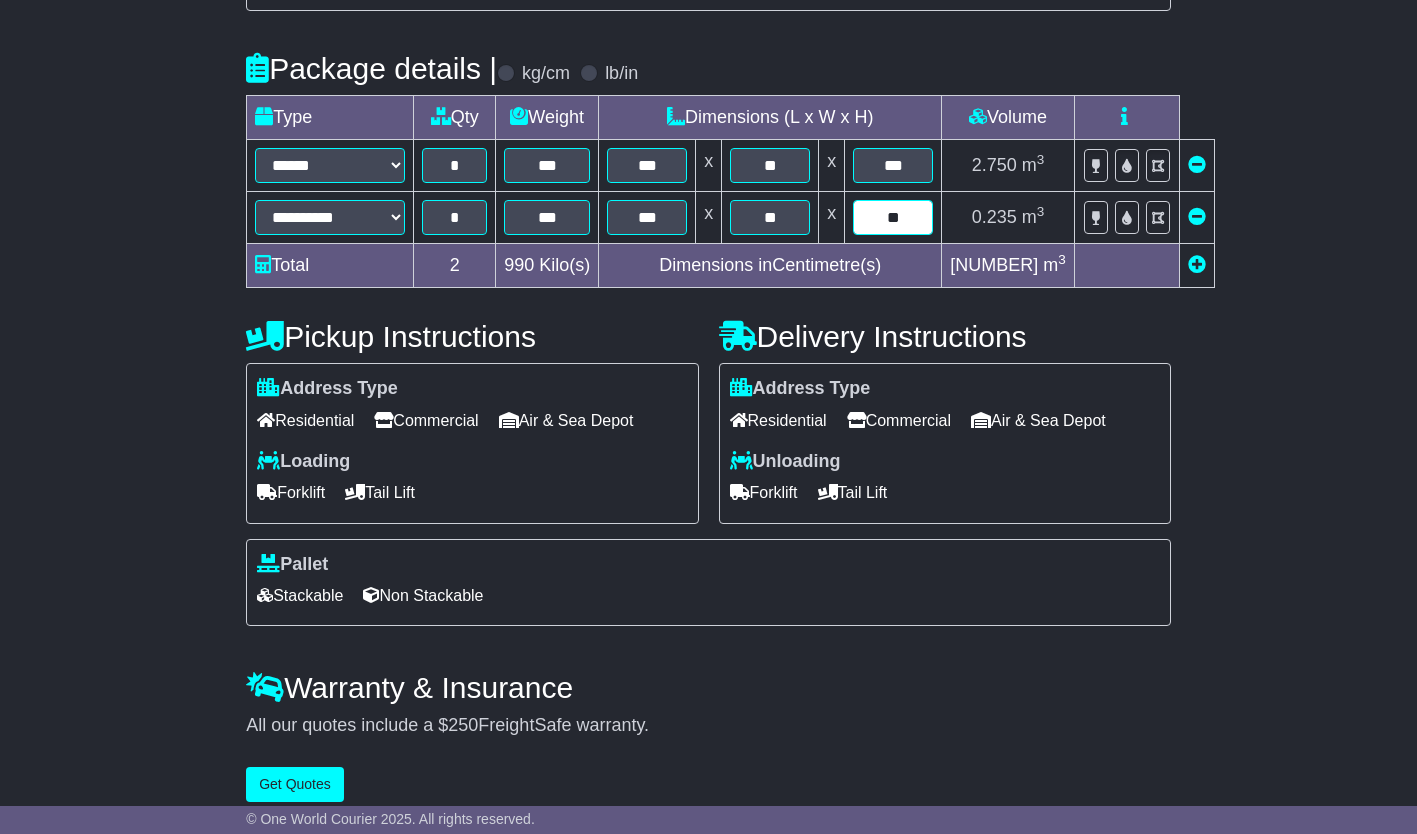 scroll, scrollTop: 456, scrollLeft: 0, axis: vertical 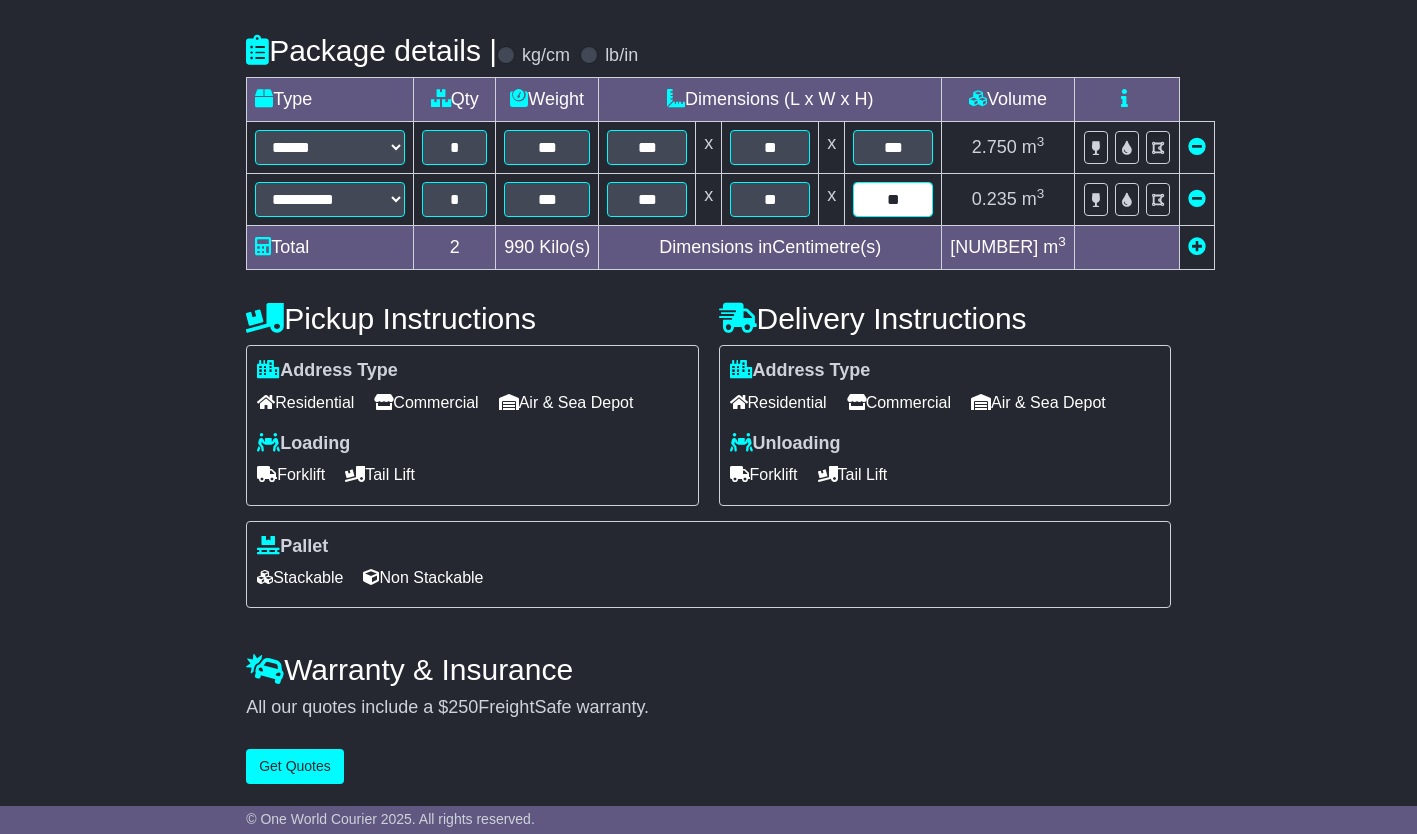 type on "**" 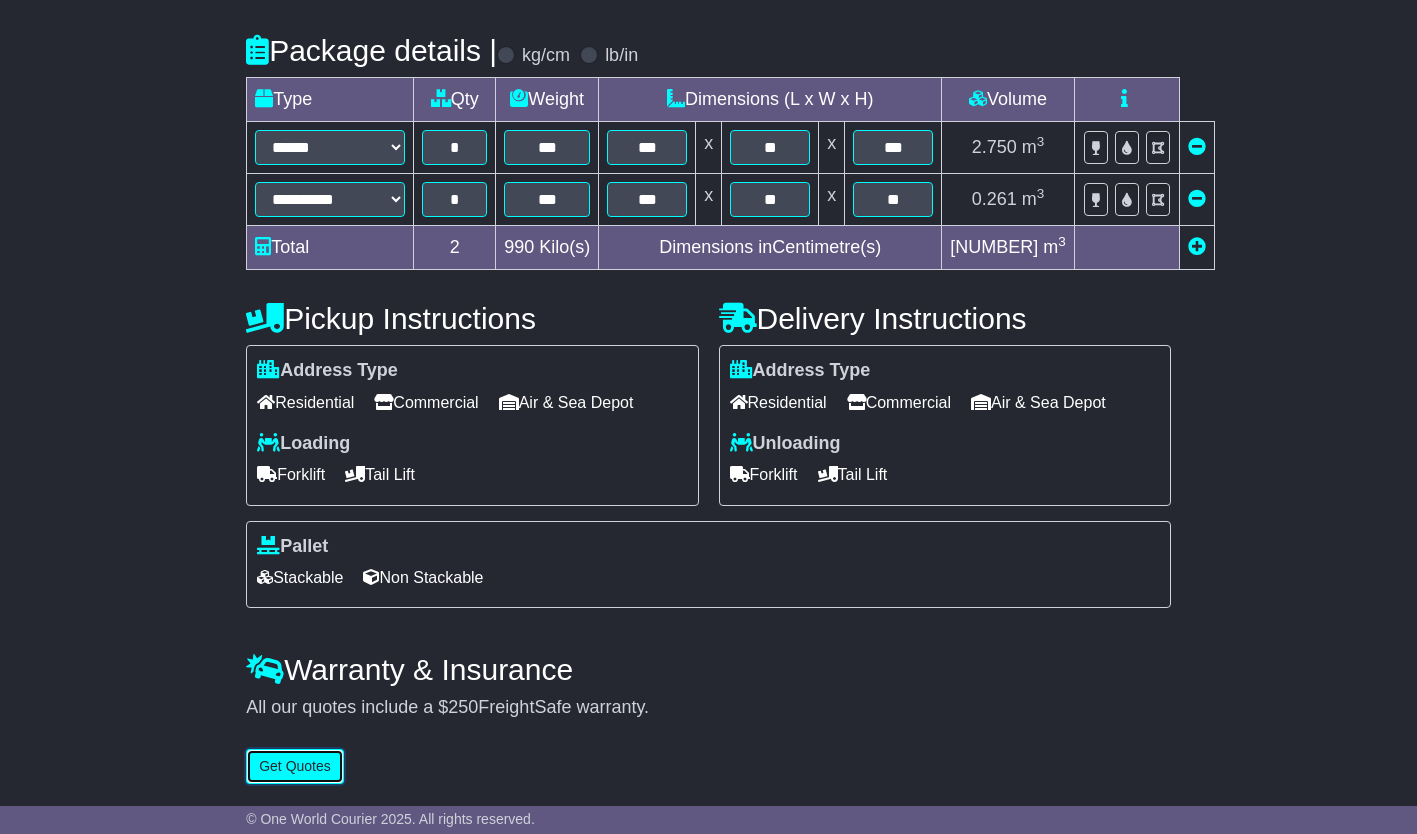 click on "Get Quotes" at bounding box center [295, 766] 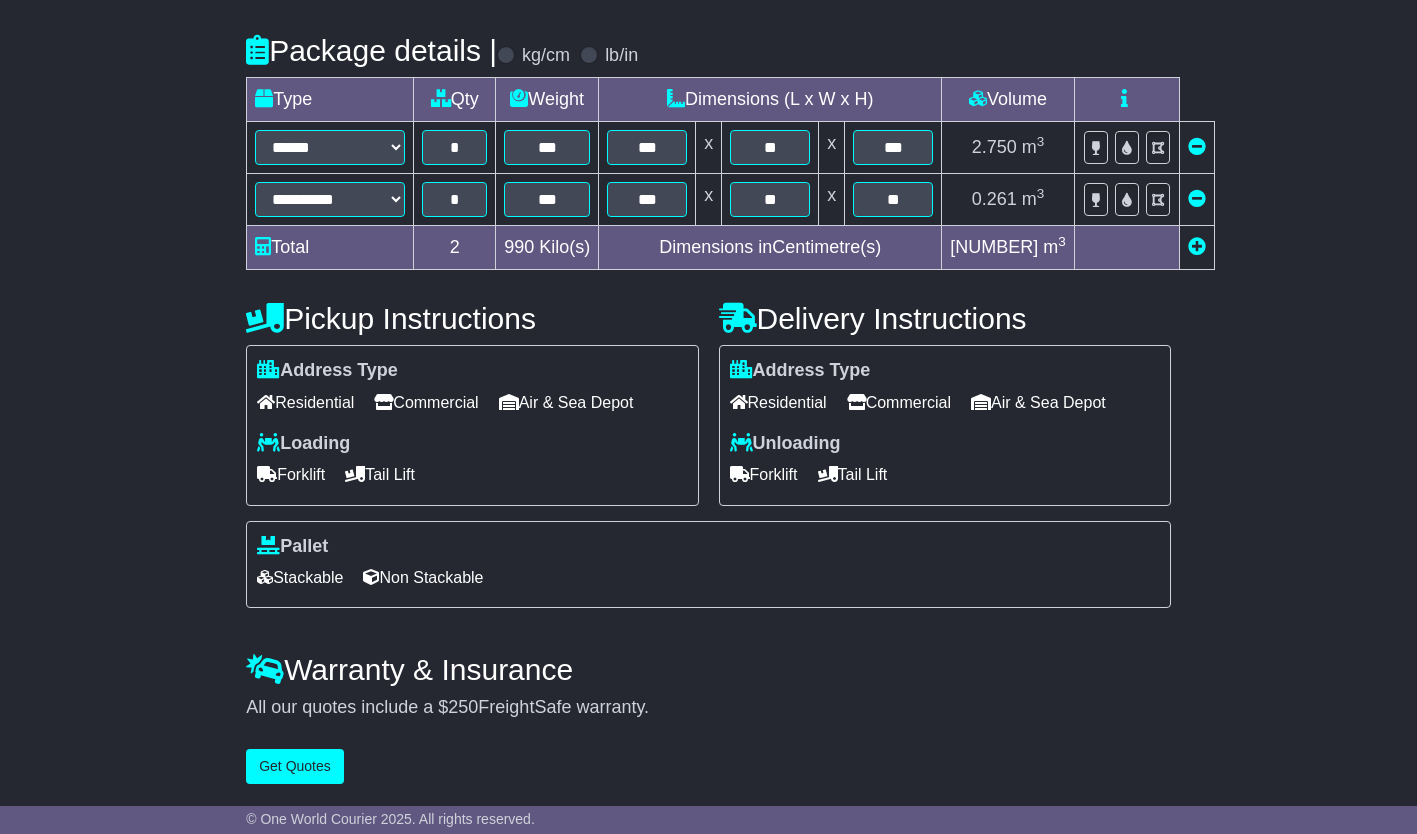 scroll, scrollTop: 0, scrollLeft: 0, axis: both 